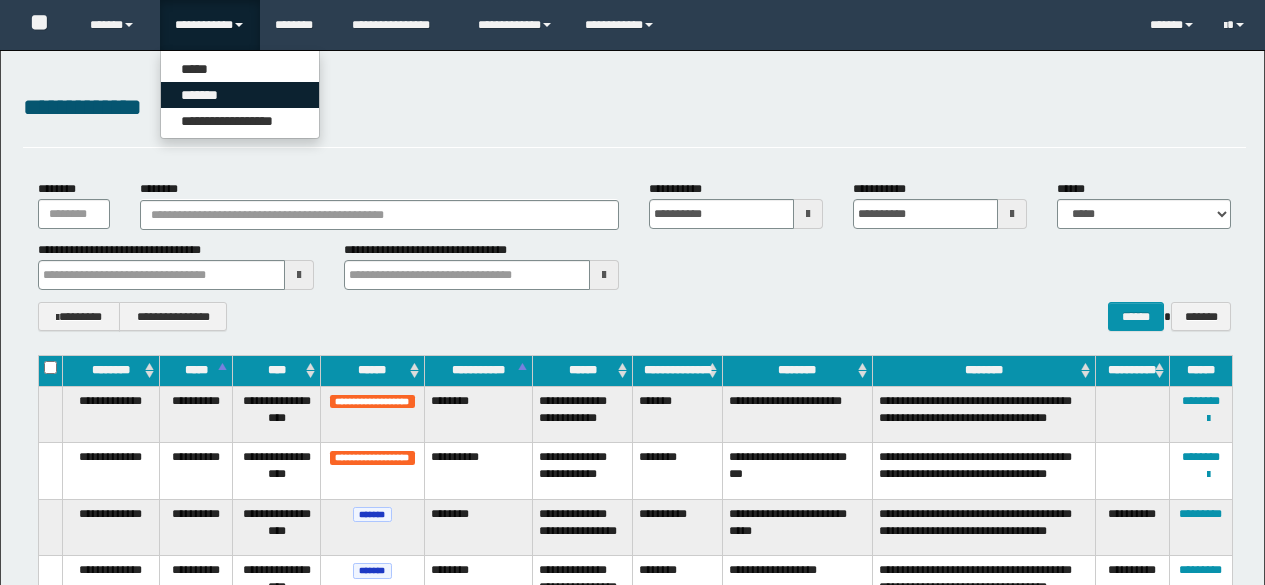 scroll, scrollTop: 0, scrollLeft: 0, axis: both 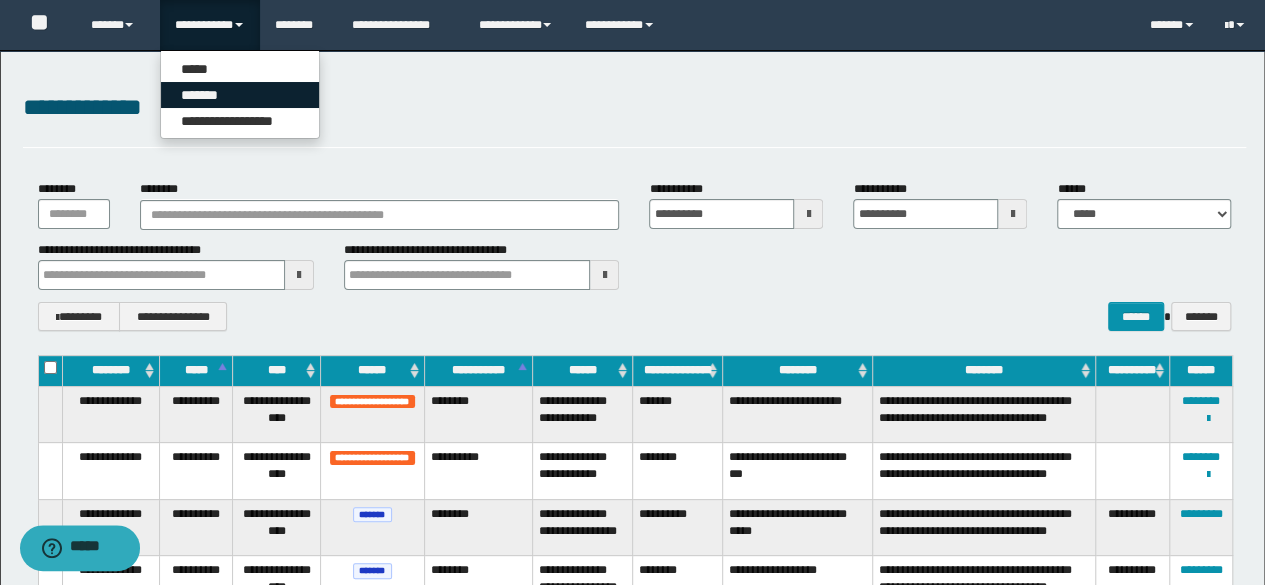 click on "*******" at bounding box center [240, 95] 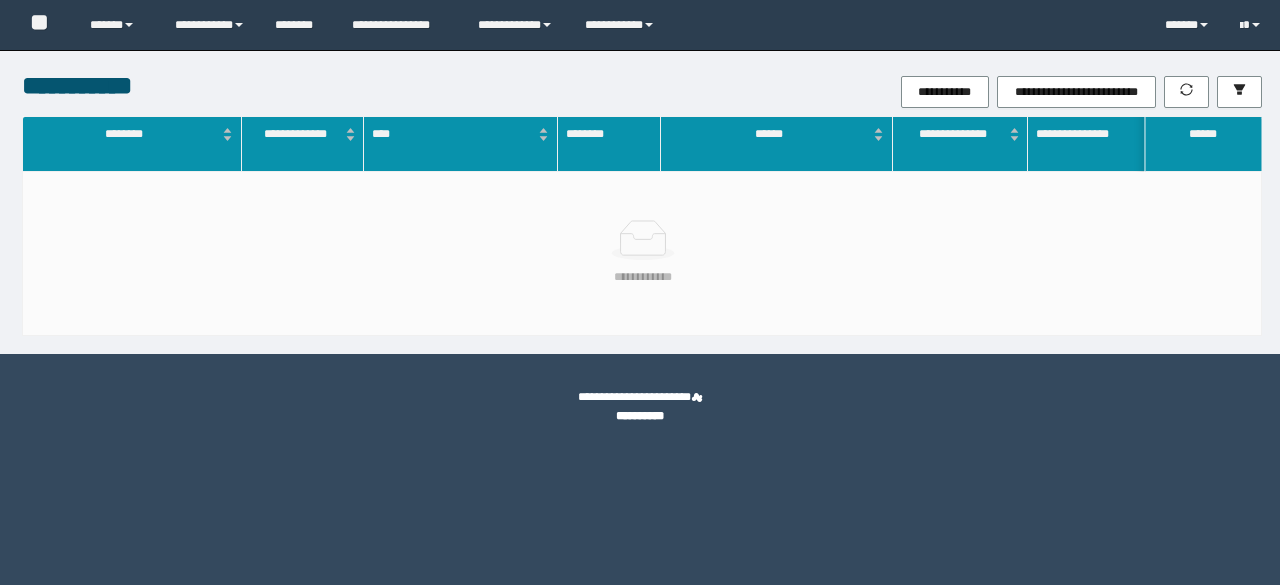 scroll, scrollTop: 0, scrollLeft: 0, axis: both 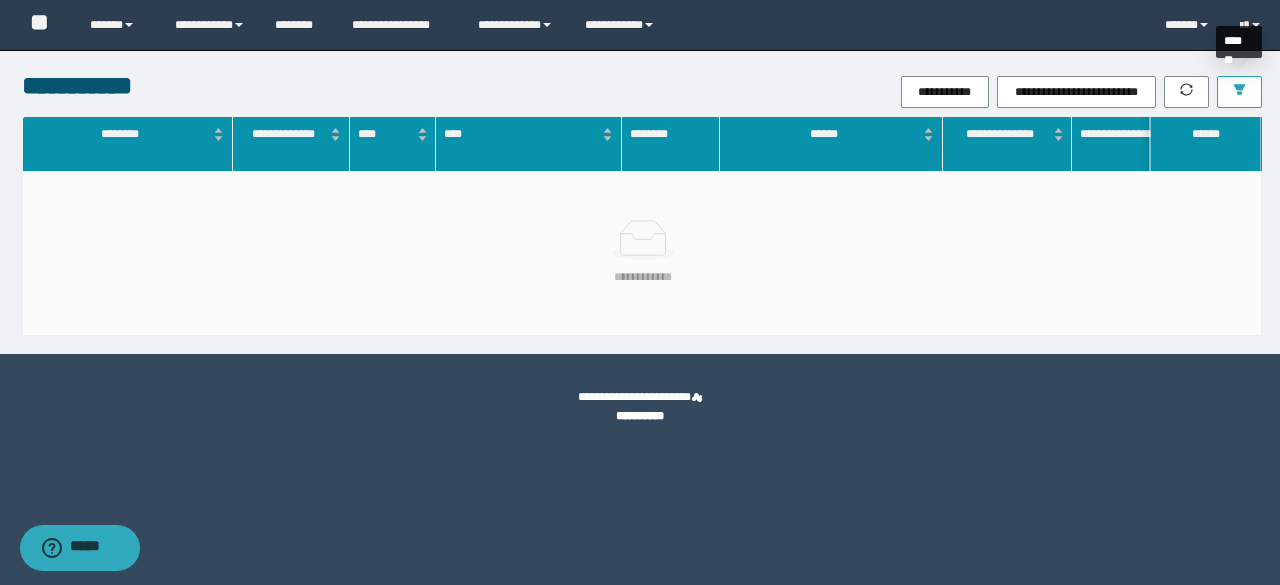 click 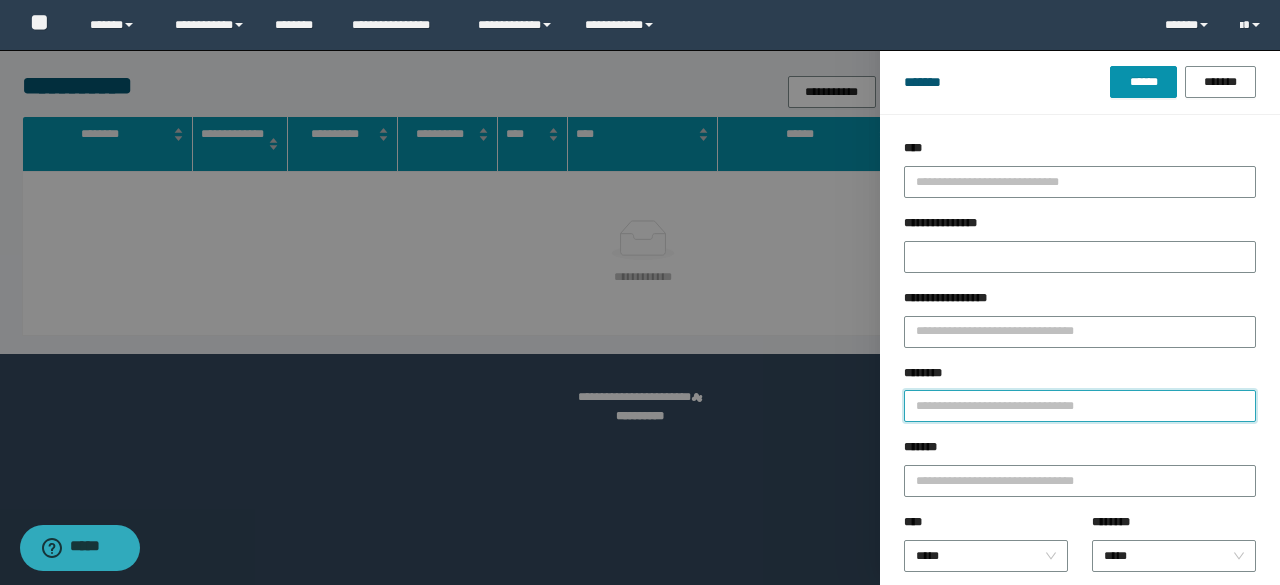 click on "********" at bounding box center [1080, 406] 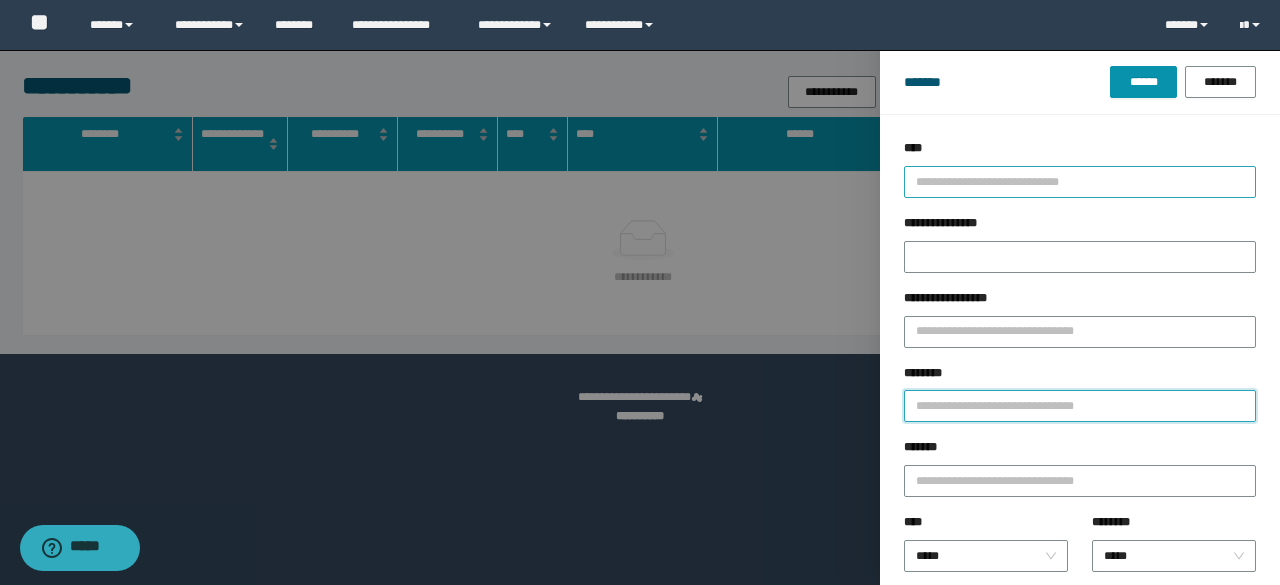 type on "**********" 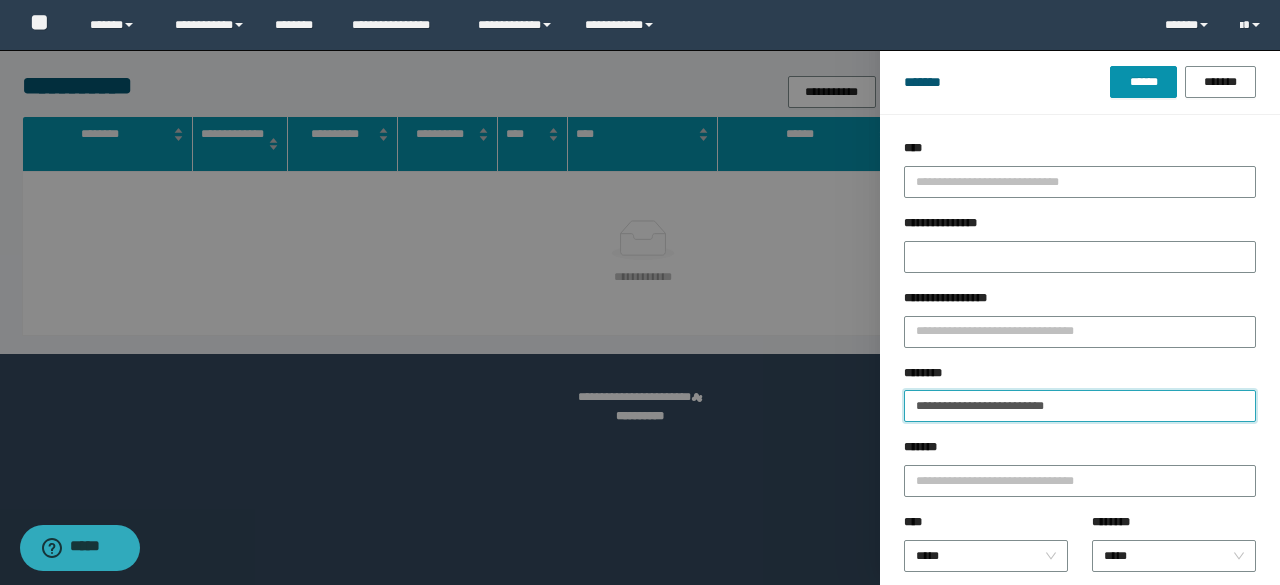 type on "**********" 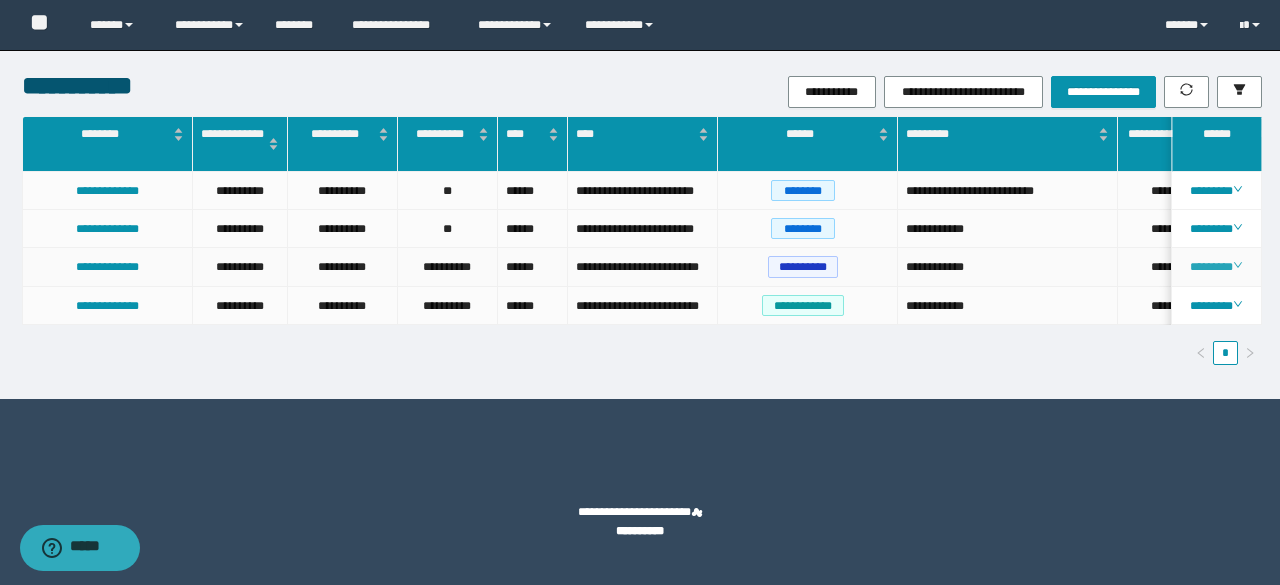 click on "********" at bounding box center (1216, 267) 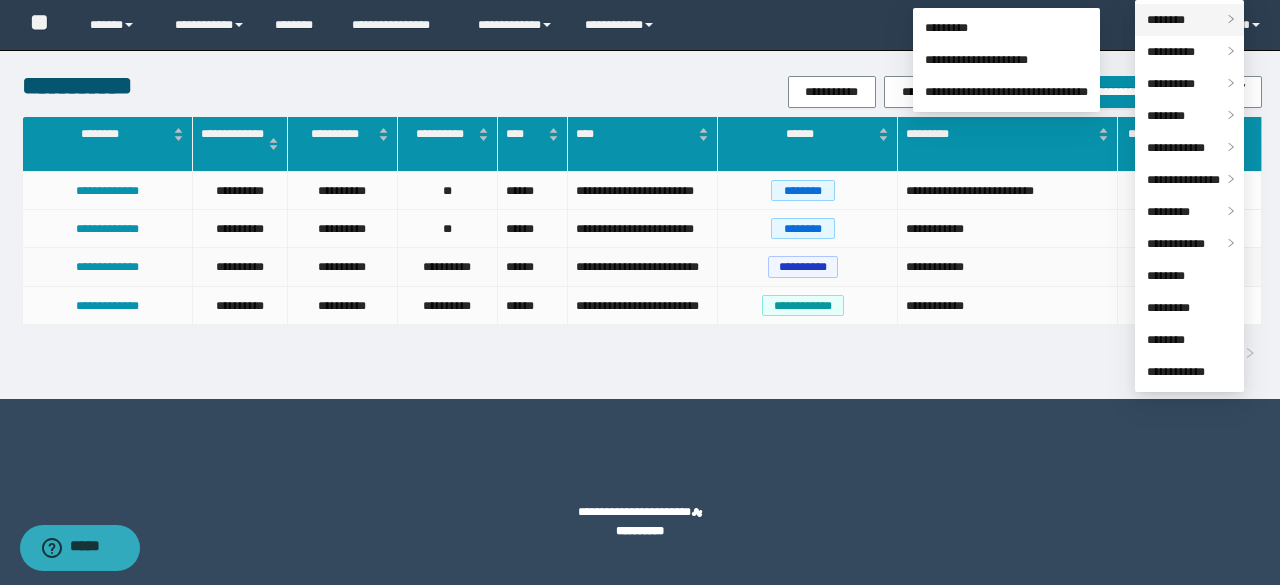 click on "********" at bounding box center (1166, 20) 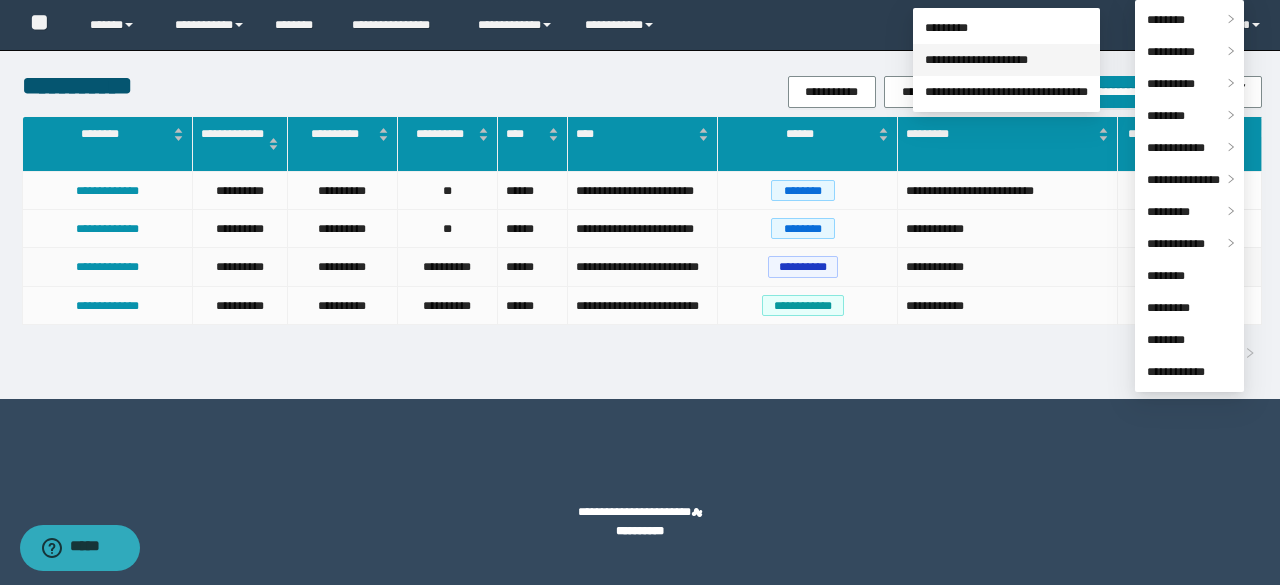 click on "**********" at bounding box center [976, 60] 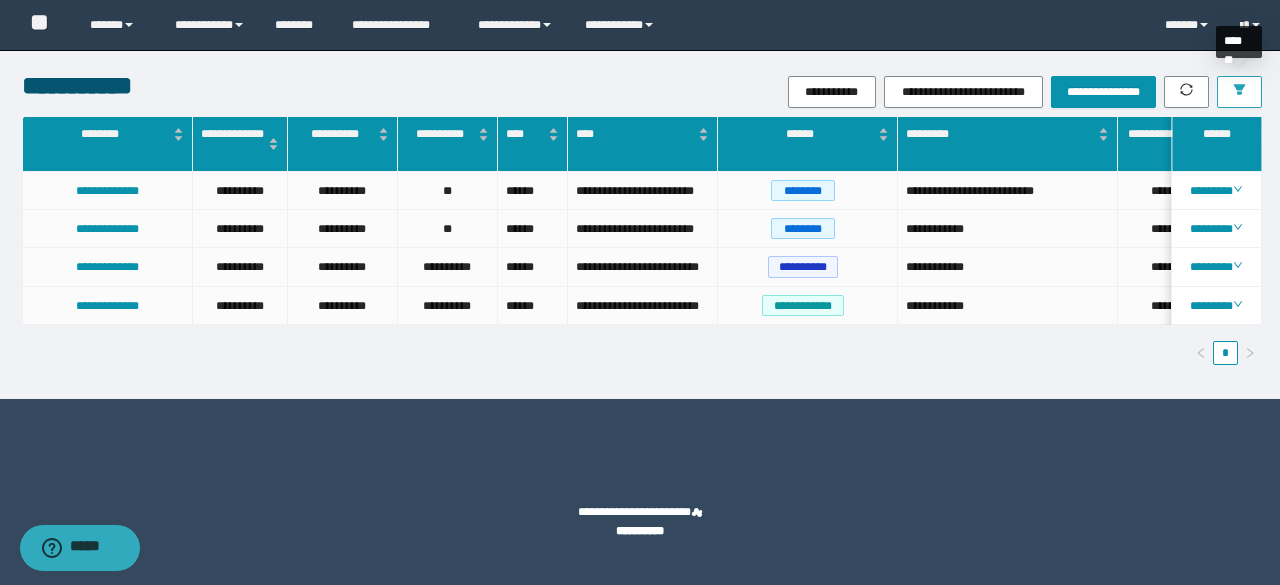 click at bounding box center (1239, 92) 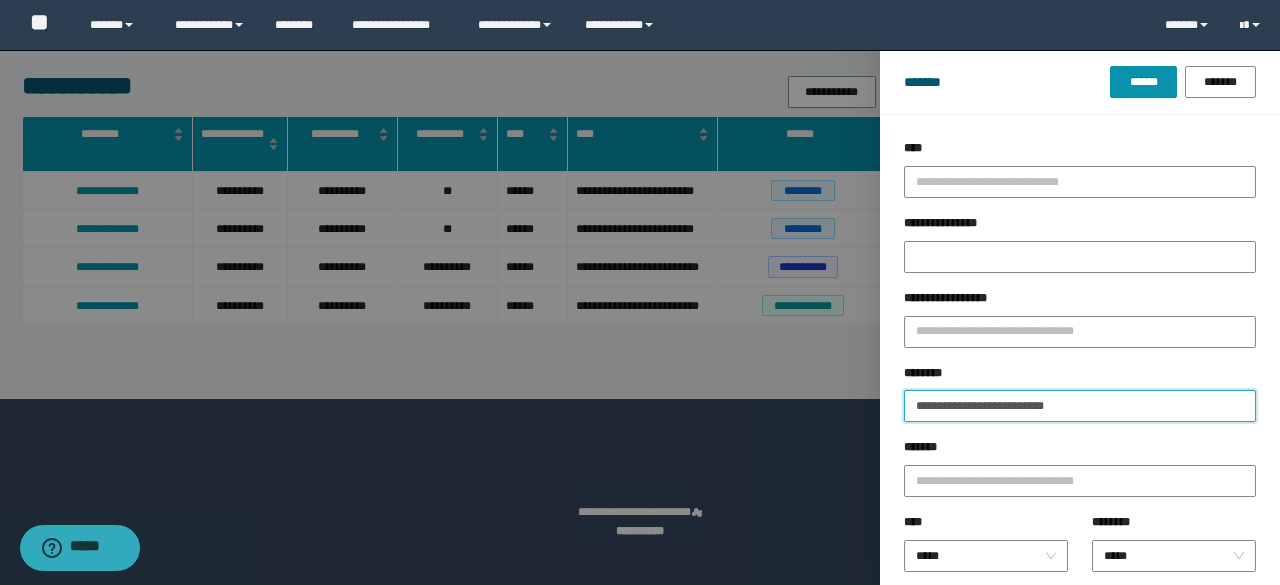 drag, startPoint x: 1048, startPoint y: 417, endPoint x: 827, endPoint y: 385, distance: 223.30472 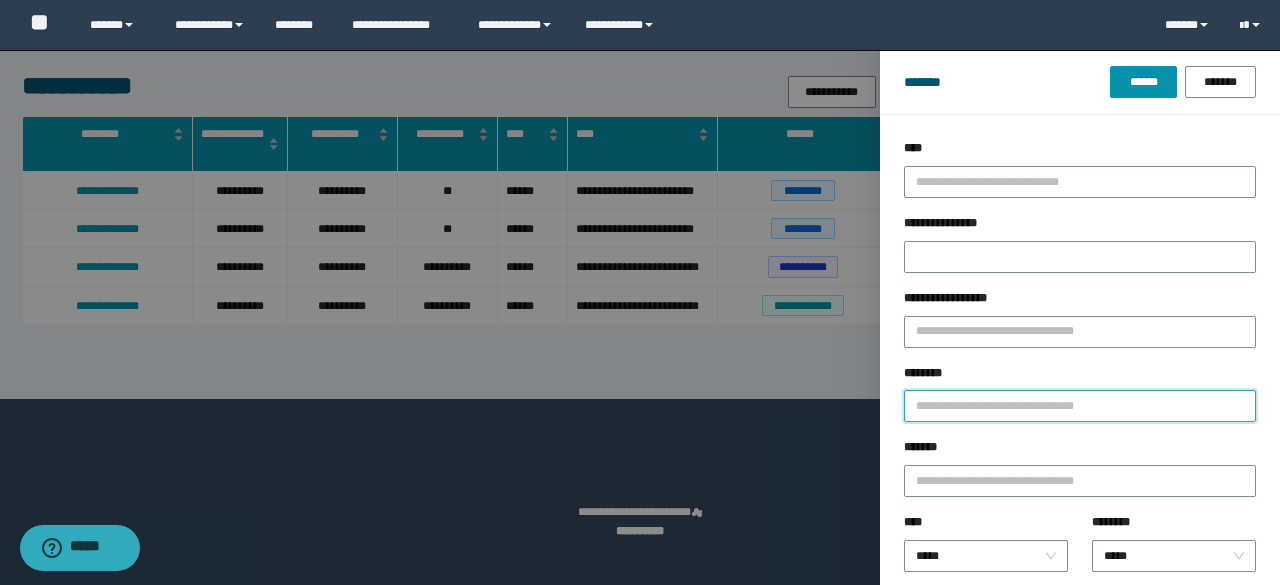 paste on "********" 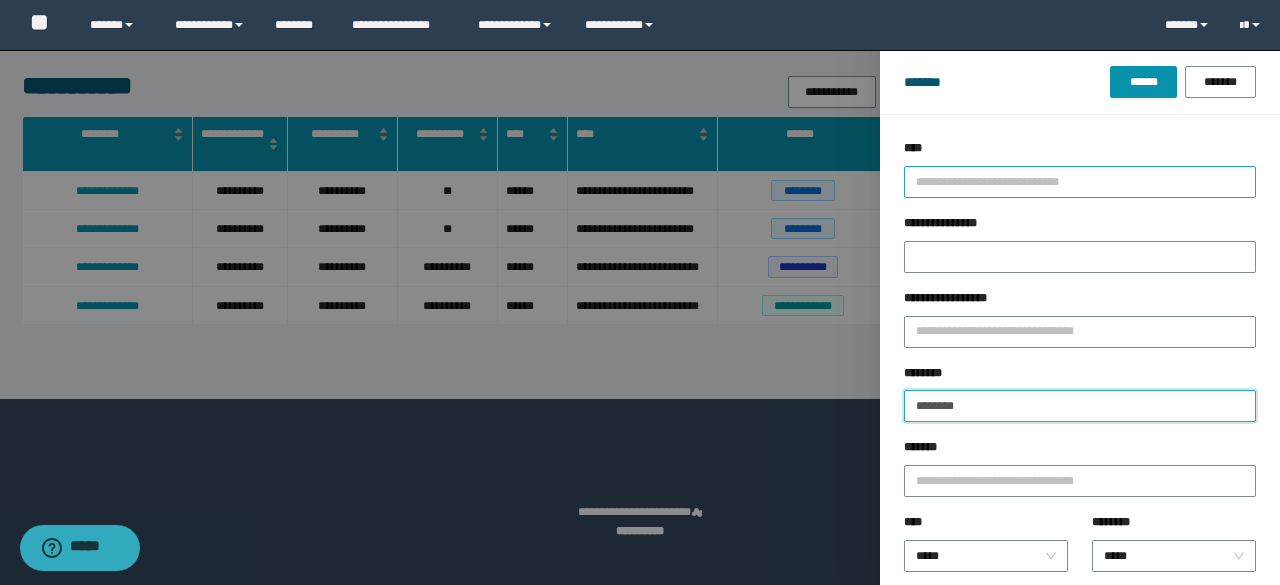 type on "********" 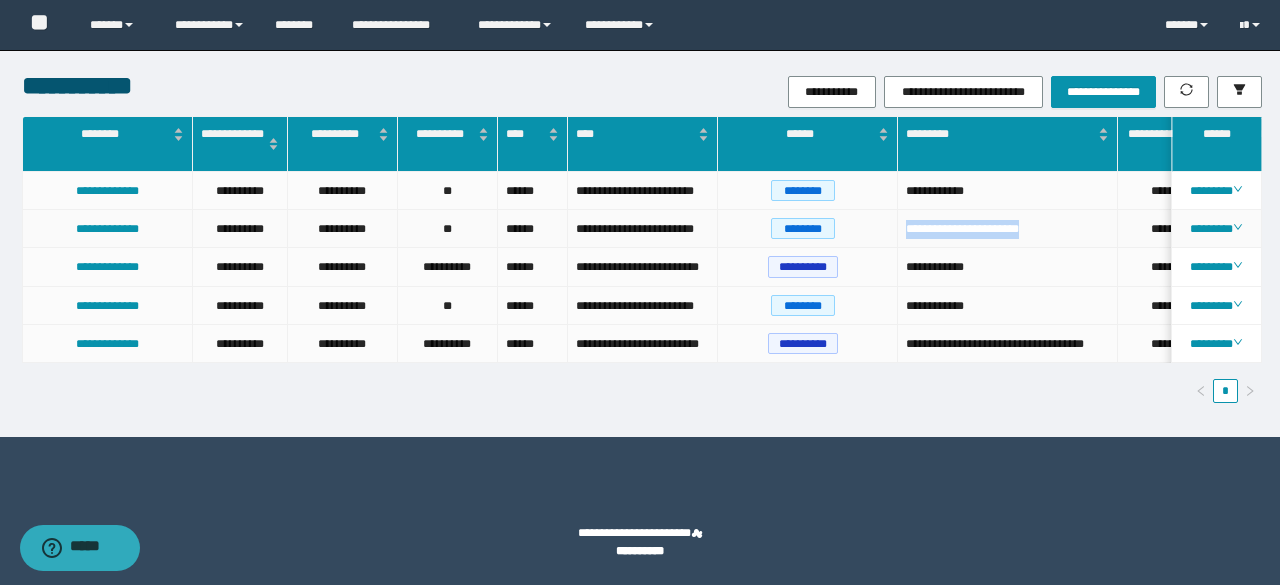drag, startPoint x: 1070, startPoint y: 235, endPoint x: 908, endPoint y: 231, distance: 162.04938 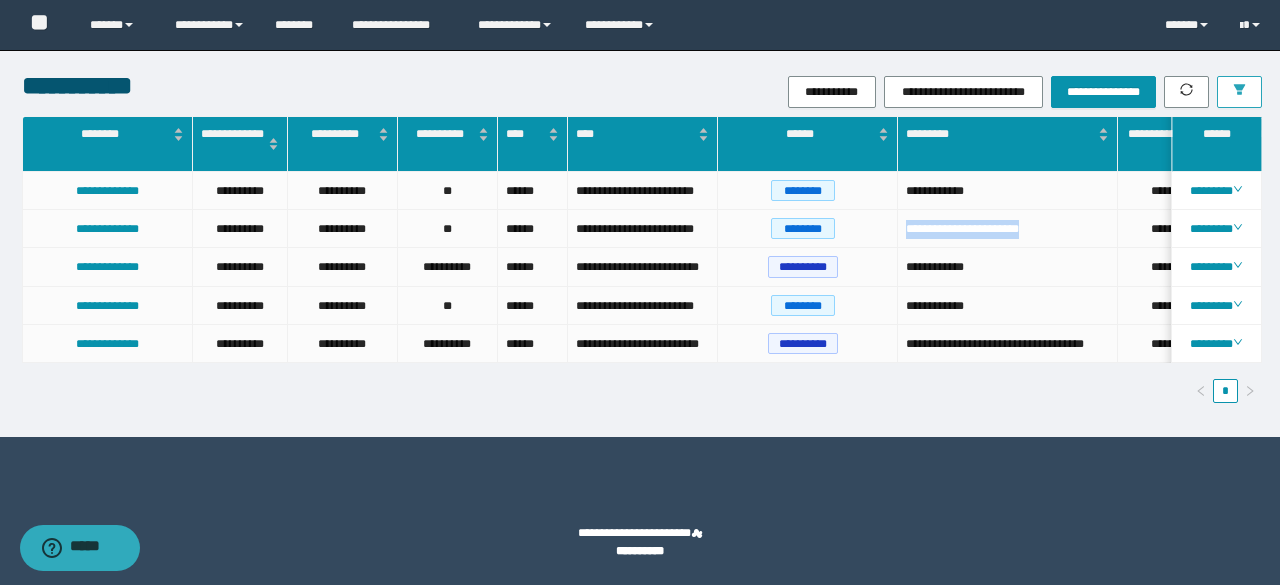 click 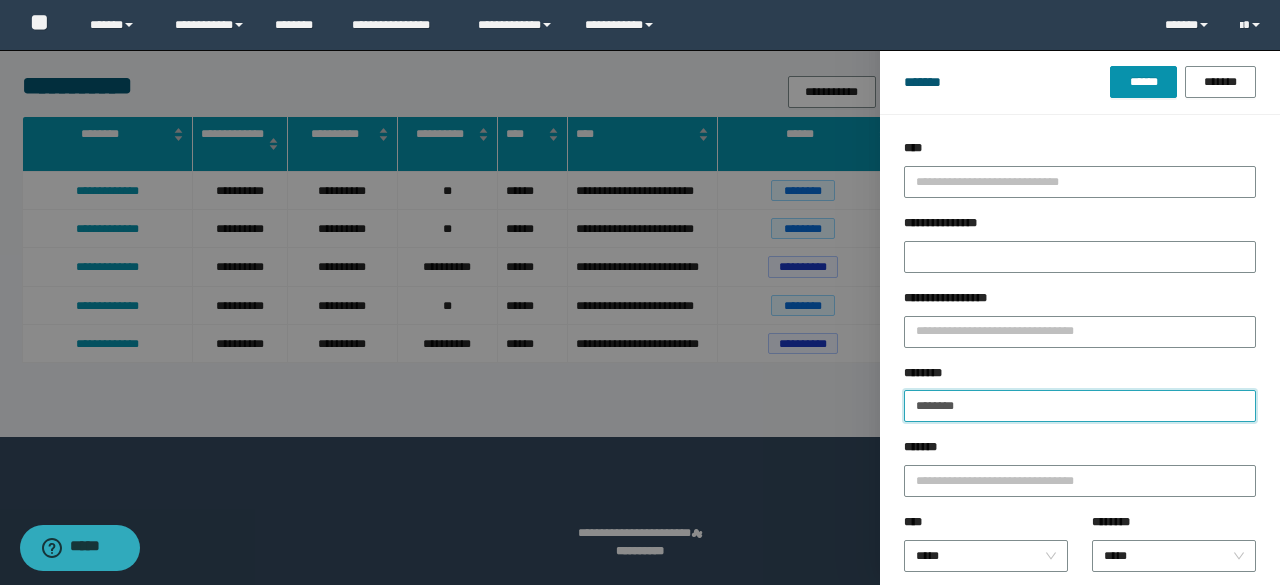 drag, startPoint x: 983, startPoint y: 411, endPoint x: 862, endPoint y: 403, distance: 121.264175 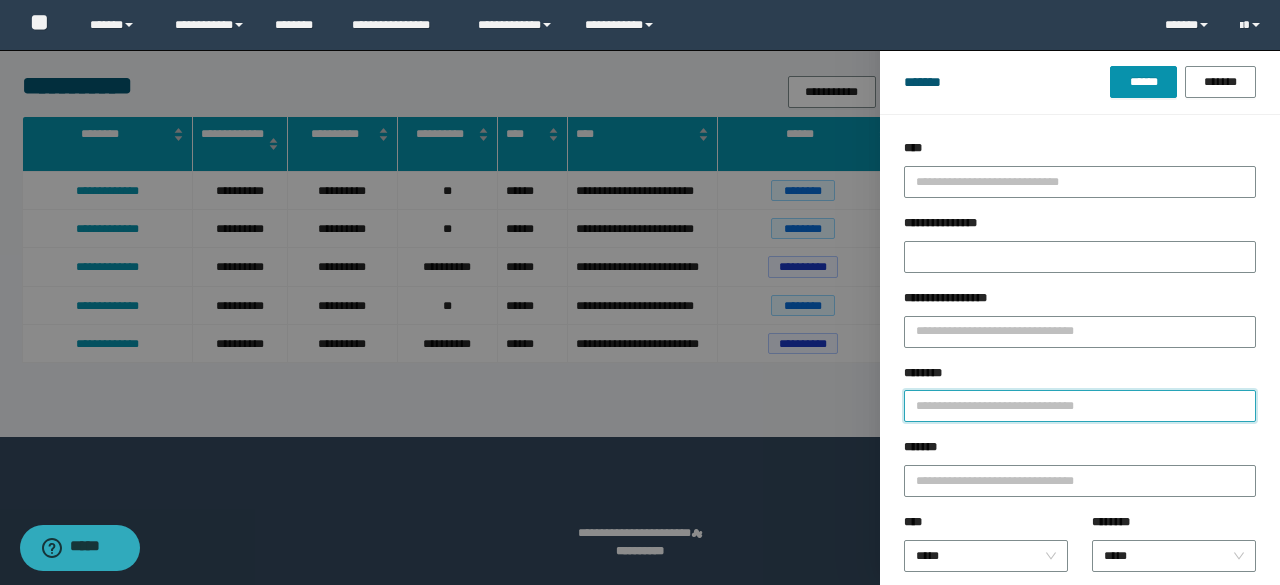 paste on "********" 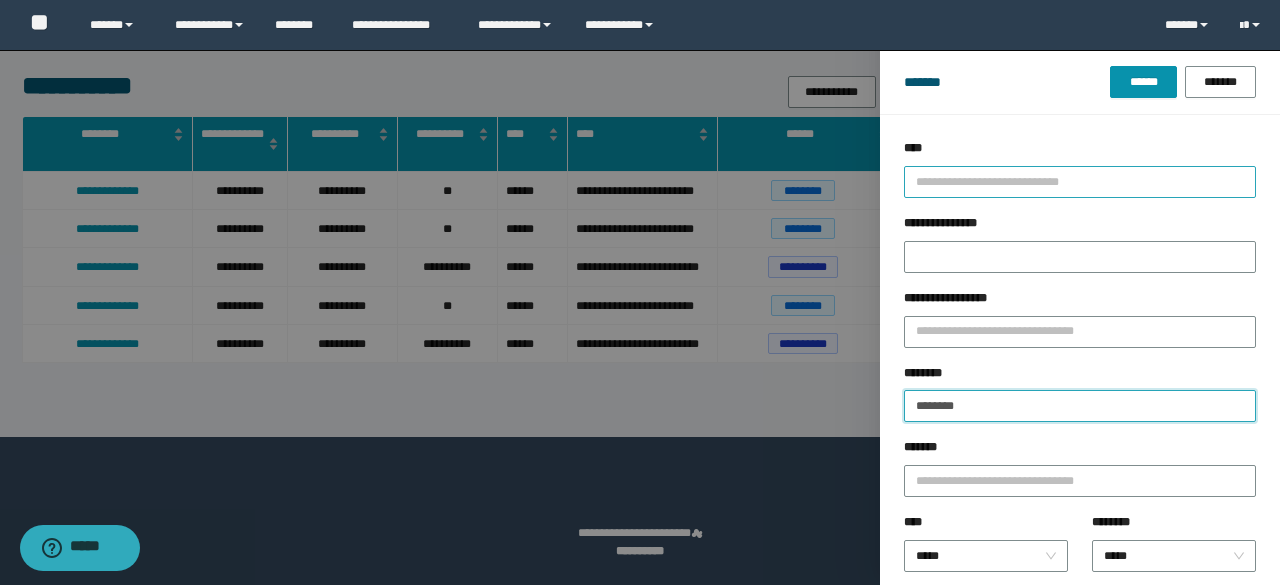 type on "********" 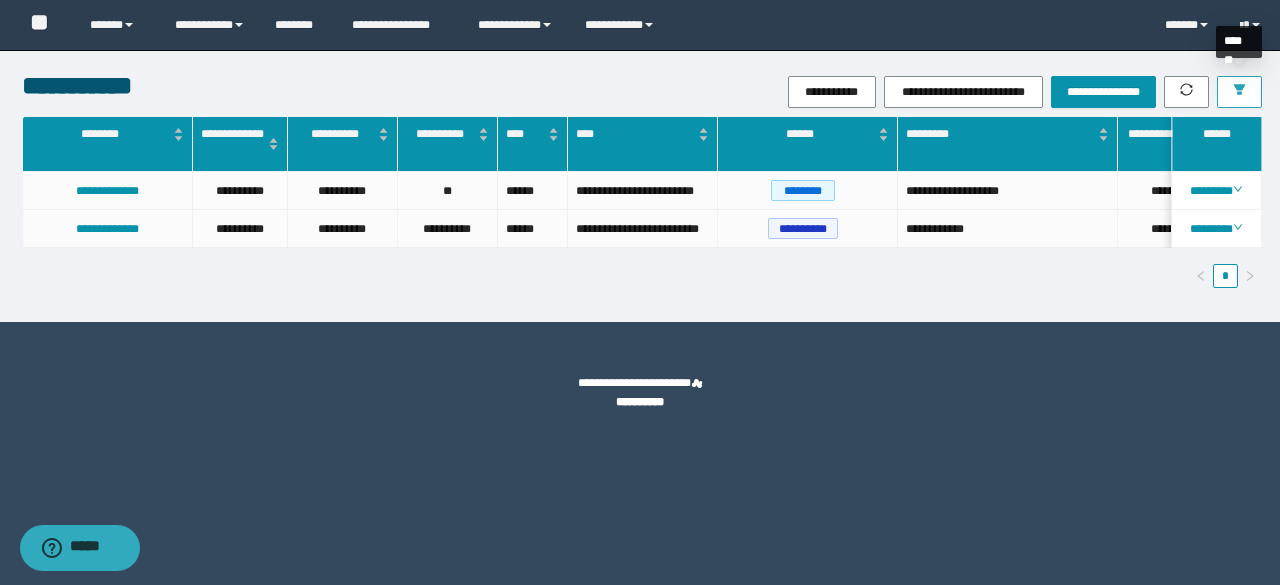 click 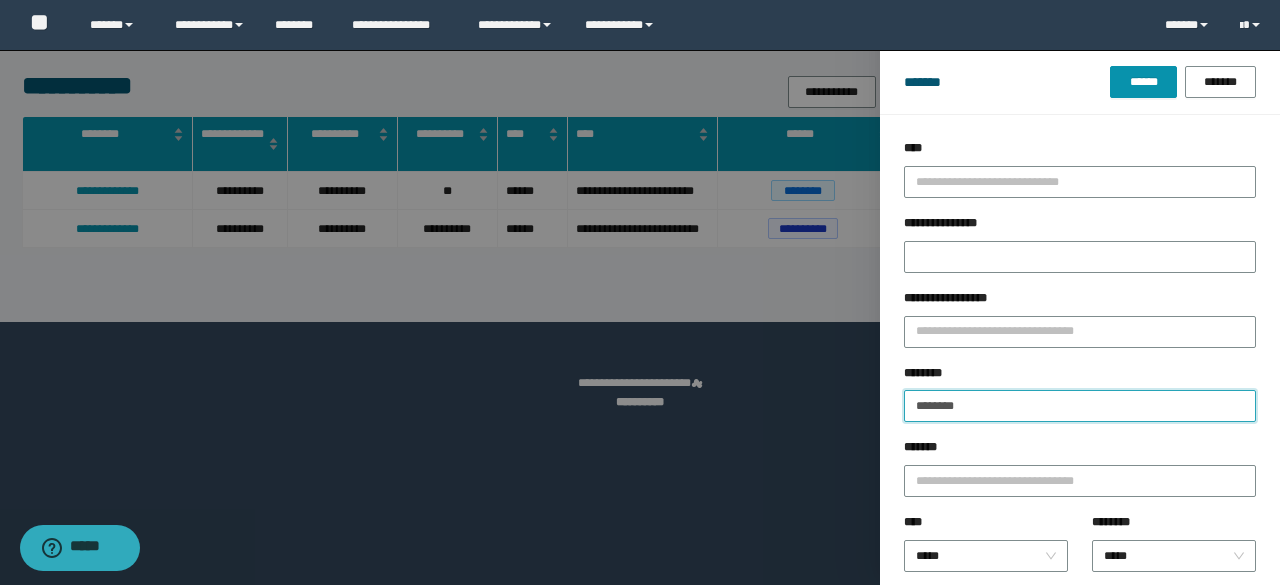 drag, startPoint x: 987, startPoint y: 413, endPoint x: 880, endPoint y: 365, distance: 117.273186 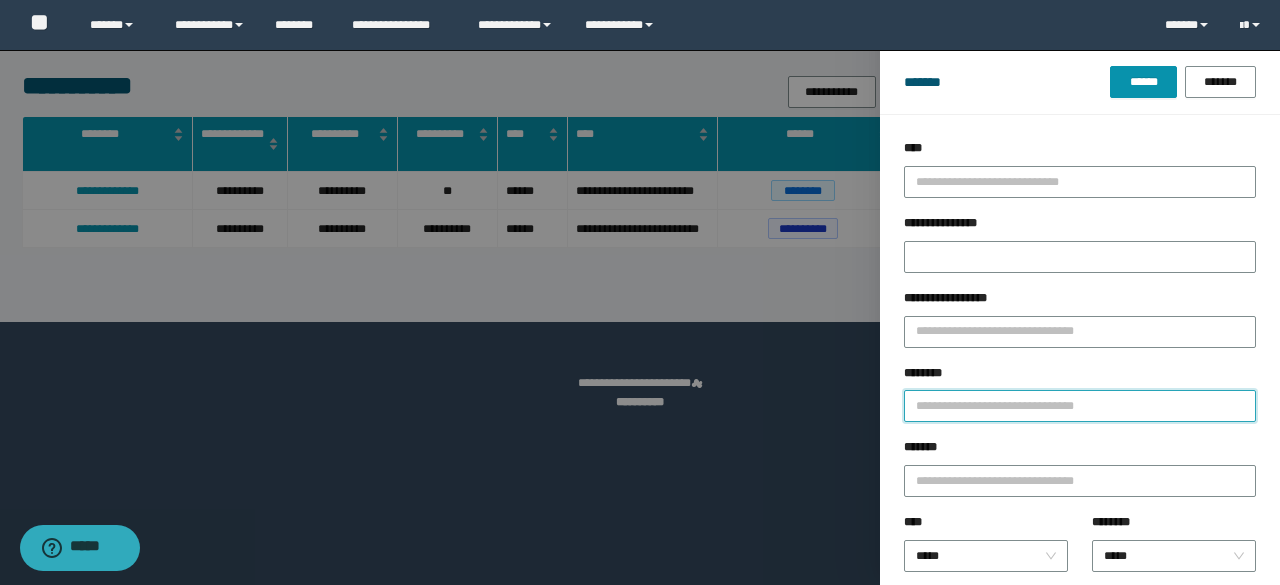 paste on "********" 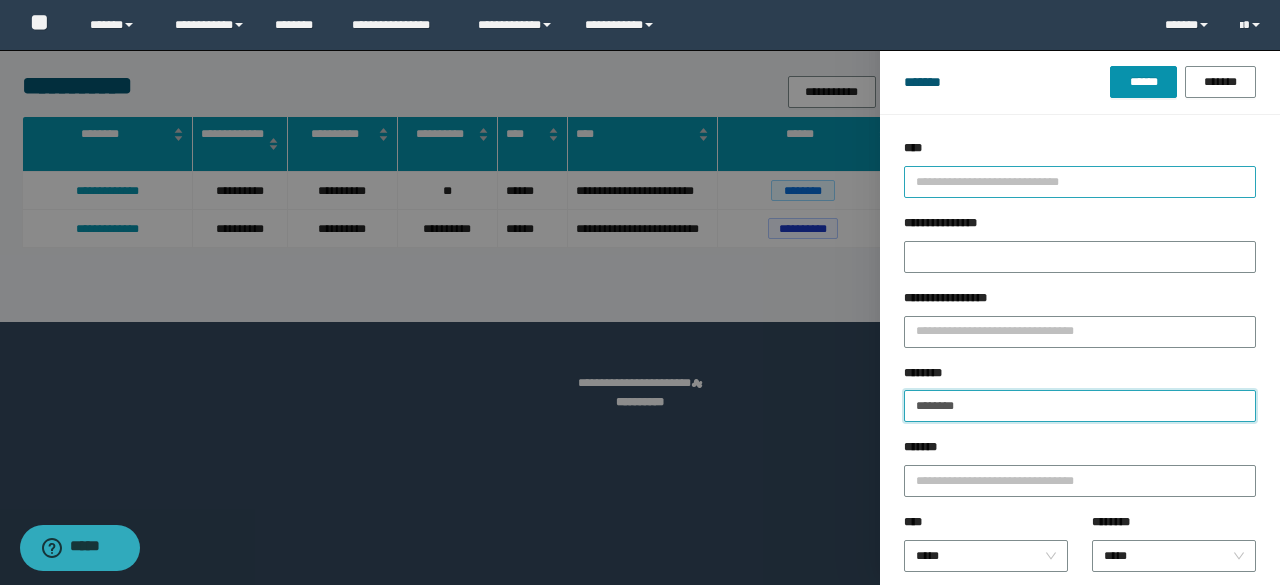 type on "********" 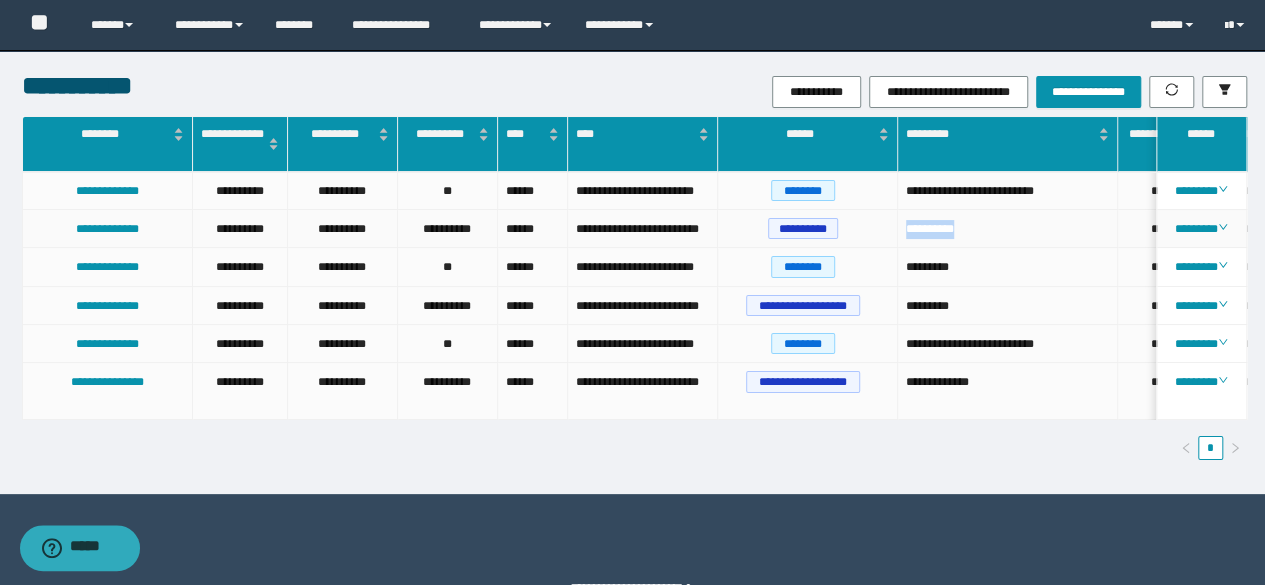 drag, startPoint x: 988, startPoint y: 229, endPoint x: 927, endPoint y: 232, distance: 61.073727 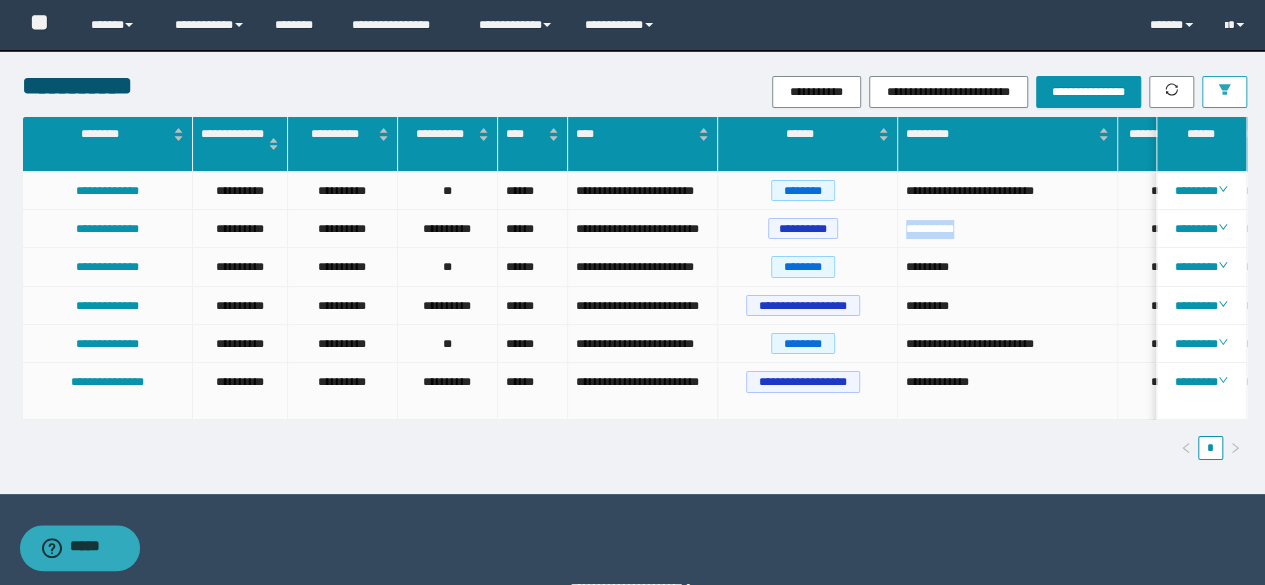 click at bounding box center [1224, 92] 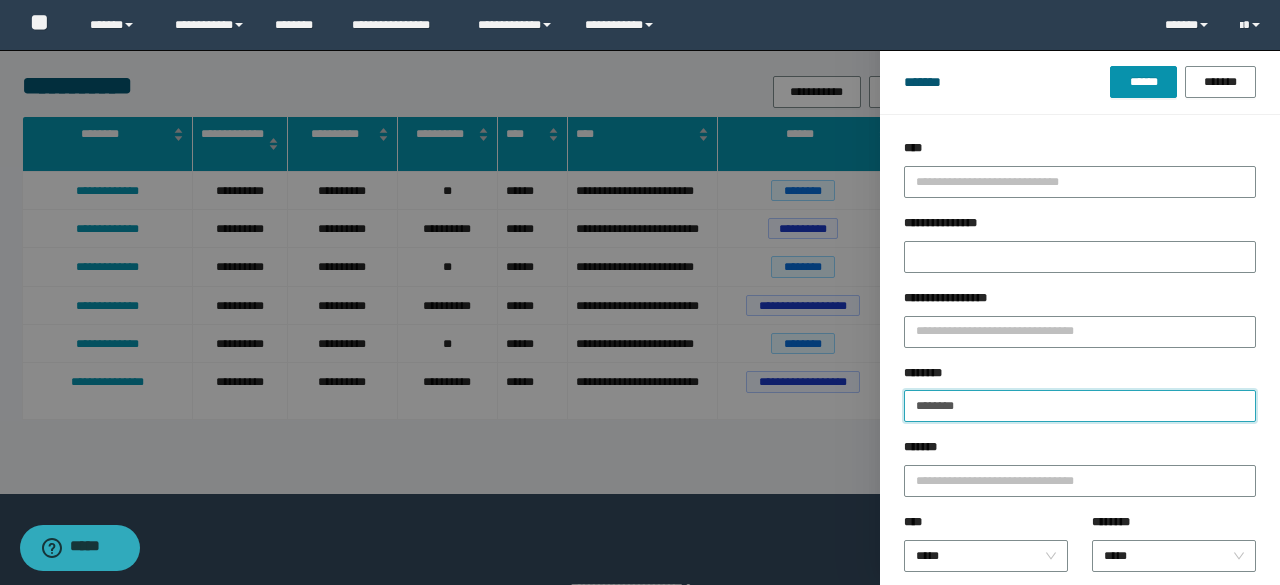 drag, startPoint x: 1008, startPoint y: 401, endPoint x: 862, endPoint y: 395, distance: 146.12323 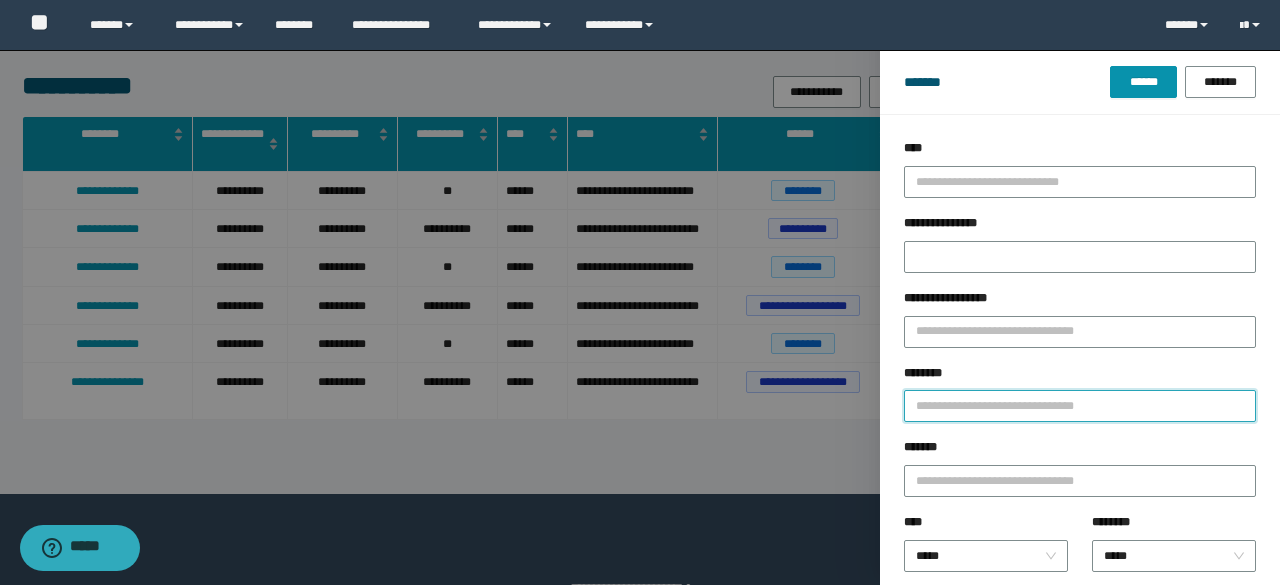 paste on "********" 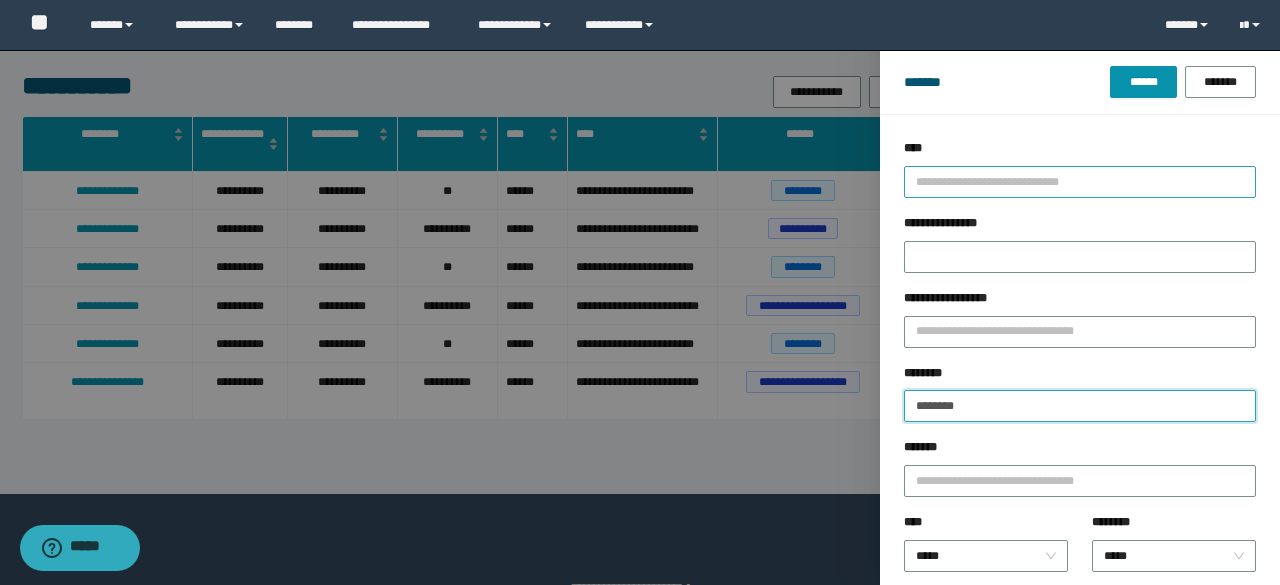 type on "********" 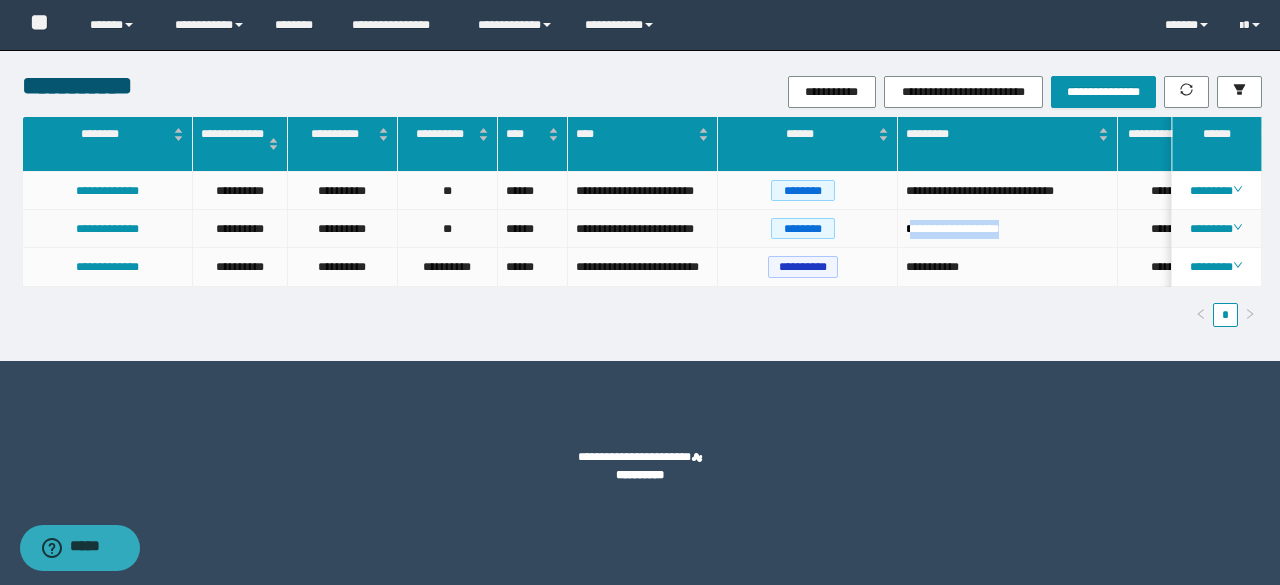 drag, startPoint x: 1036, startPoint y: 245, endPoint x: 912, endPoint y: 235, distance: 124.40257 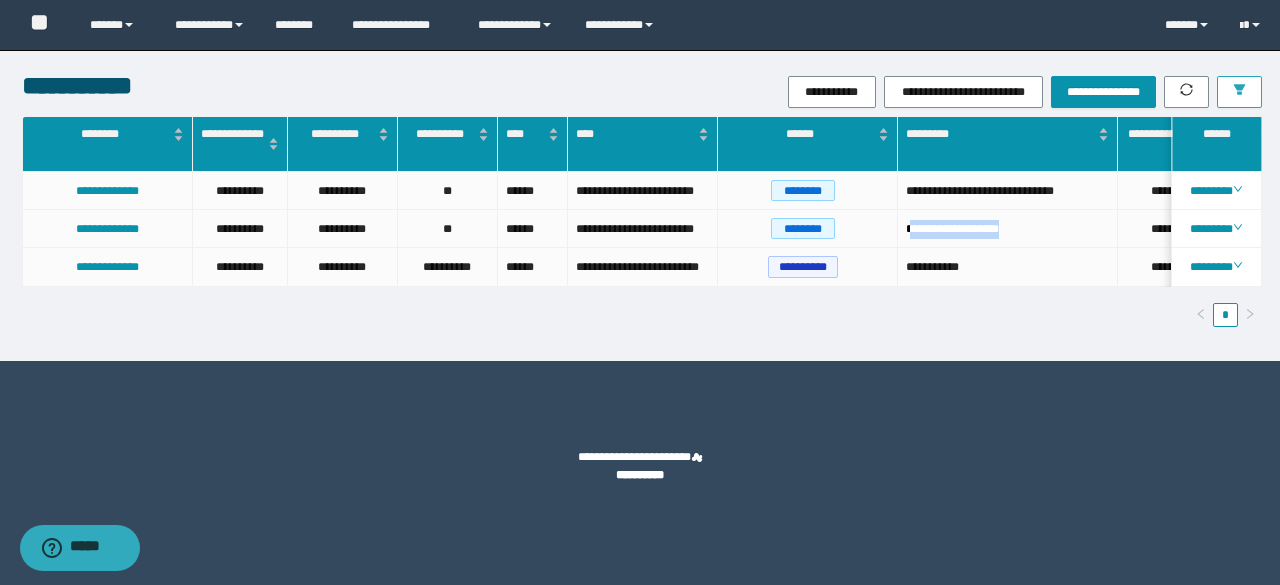 click at bounding box center [1239, 92] 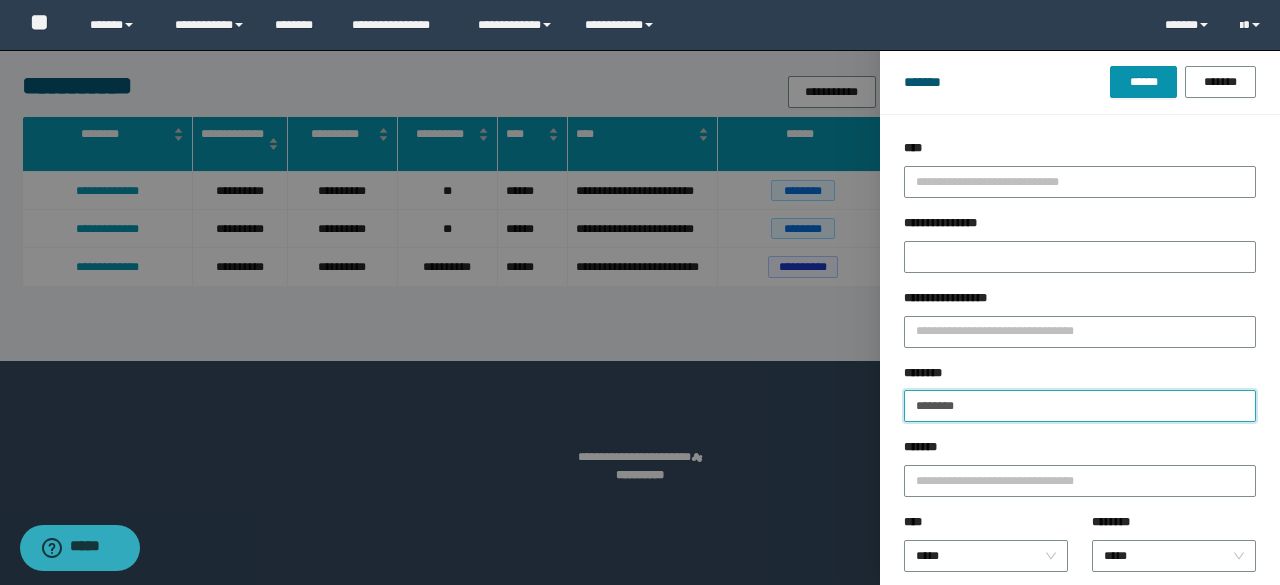 drag, startPoint x: 1020, startPoint y: 401, endPoint x: 918, endPoint y: 378, distance: 104.56099 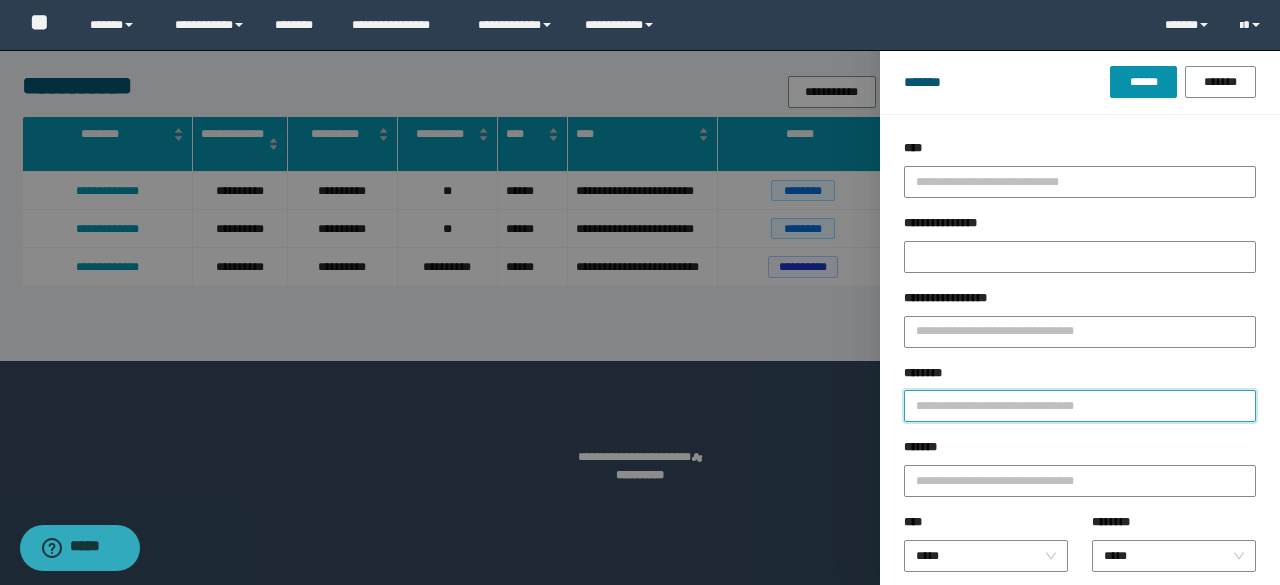 paste on "********" 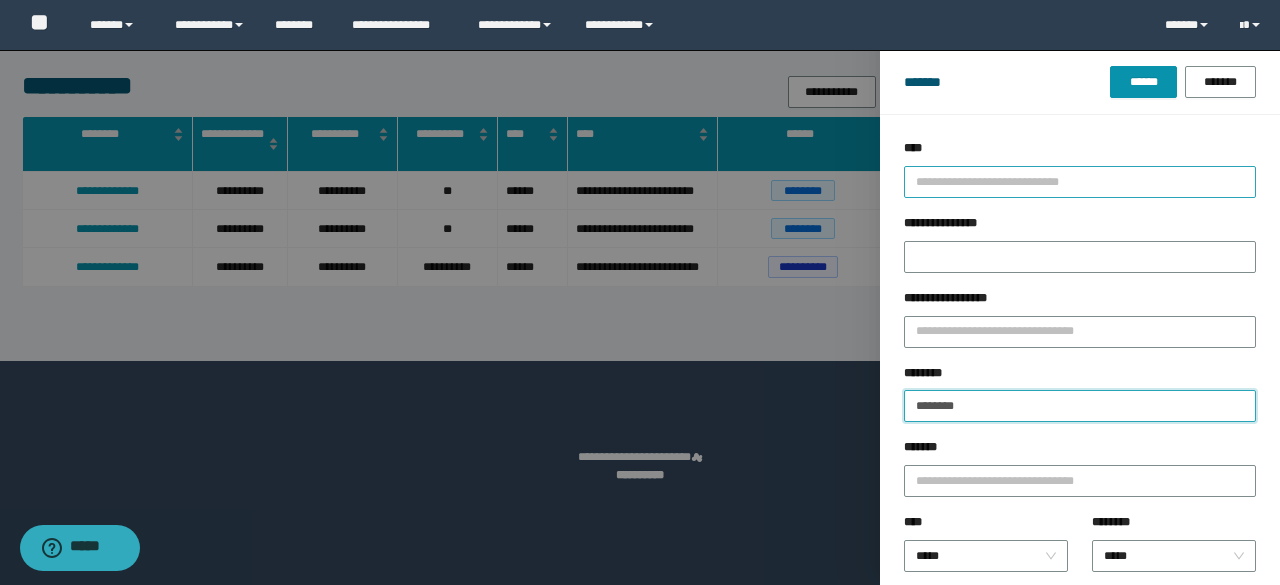 type on "********" 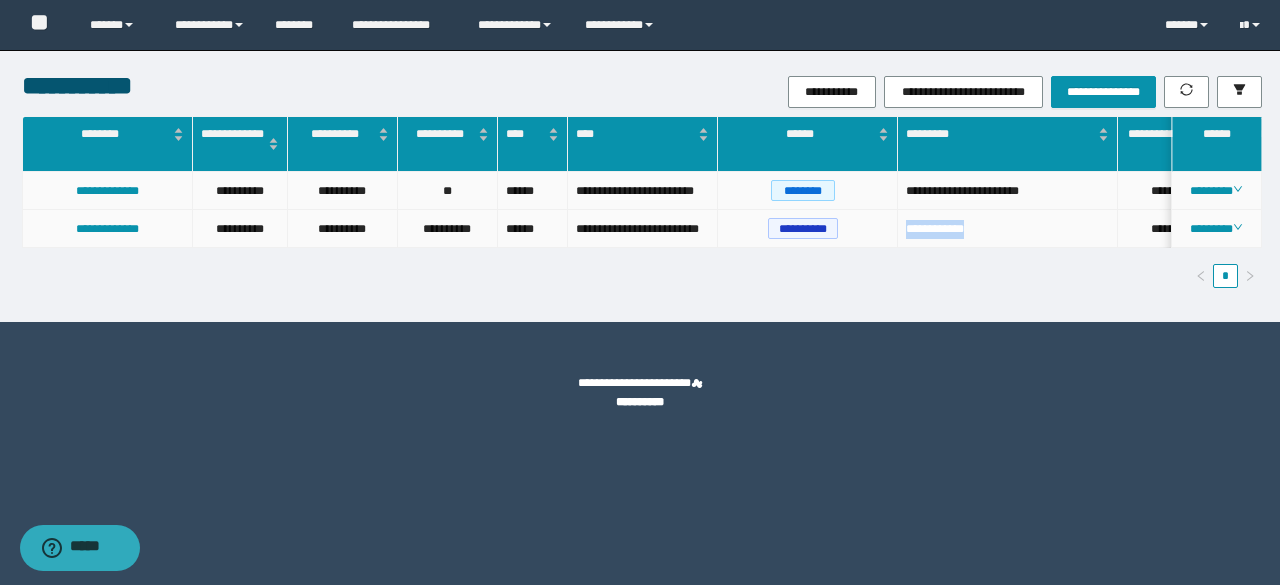 drag, startPoint x: 978, startPoint y: 224, endPoint x: 898, endPoint y: 212, distance: 80.895 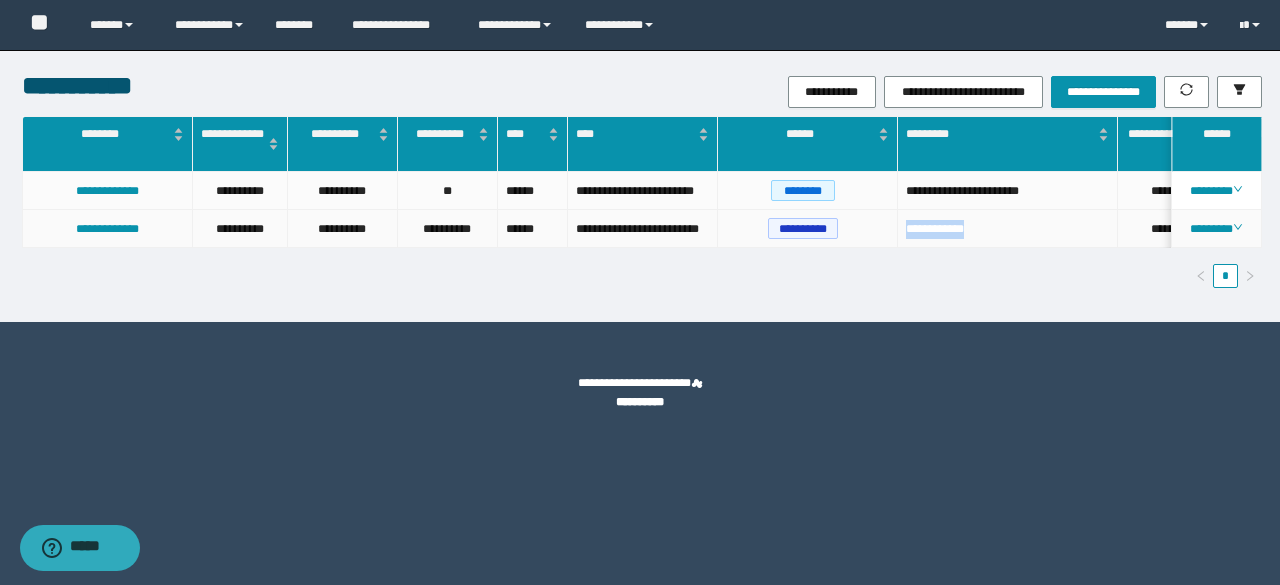 copy on "**********" 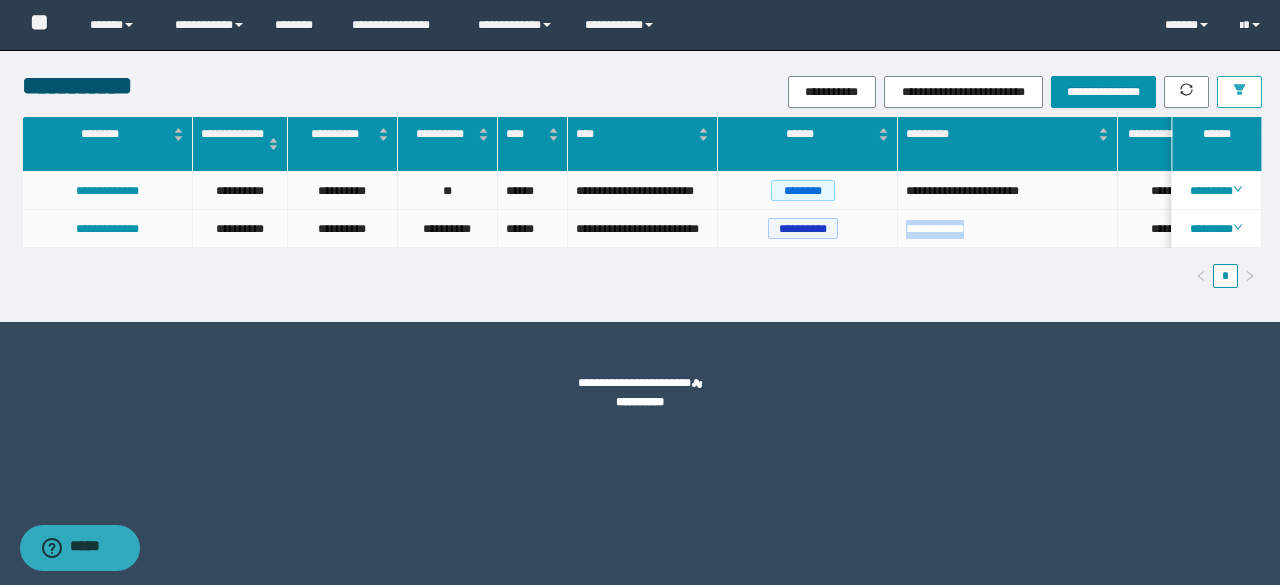 click at bounding box center (1239, 91) 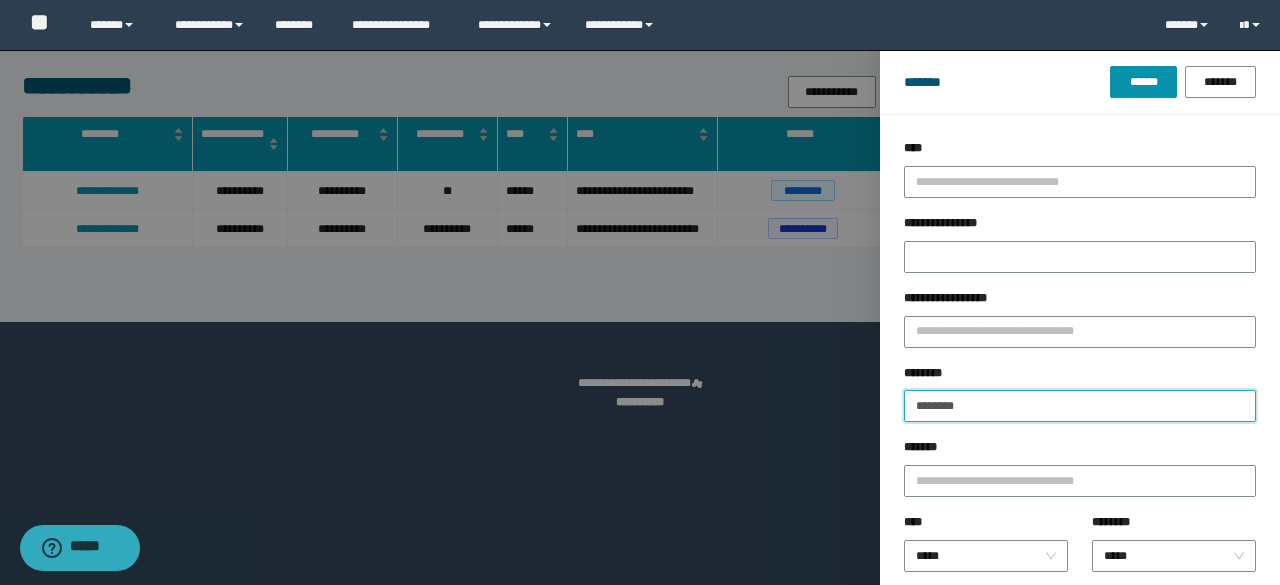drag, startPoint x: 987, startPoint y: 391, endPoint x: 796, endPoint y: 362, distance: 193.18903 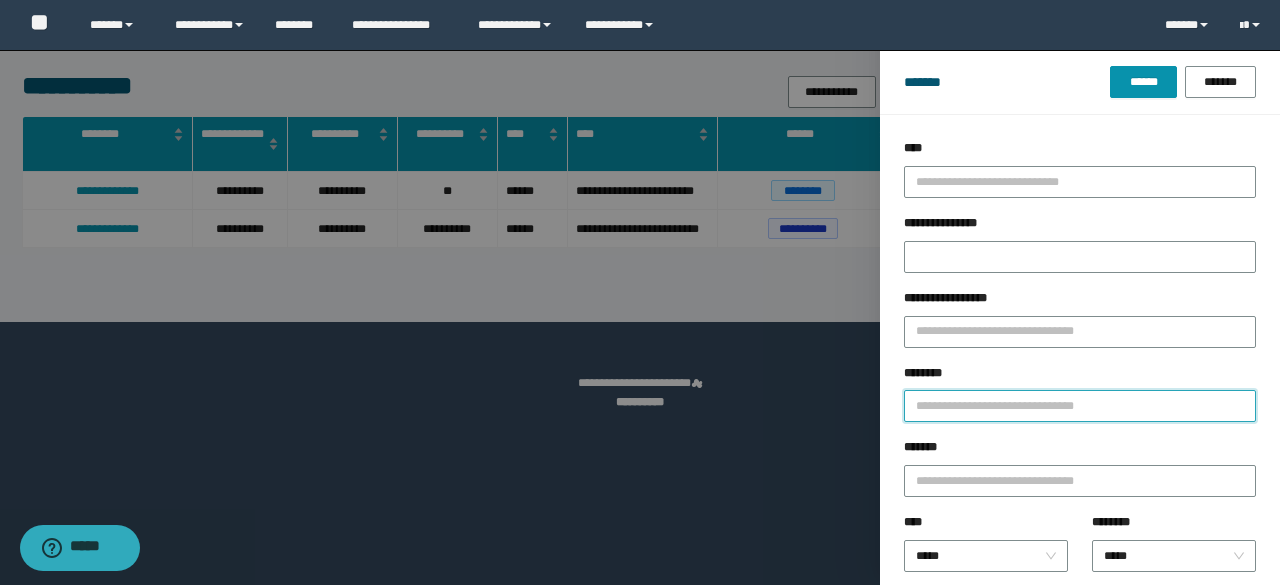paste on "**********" 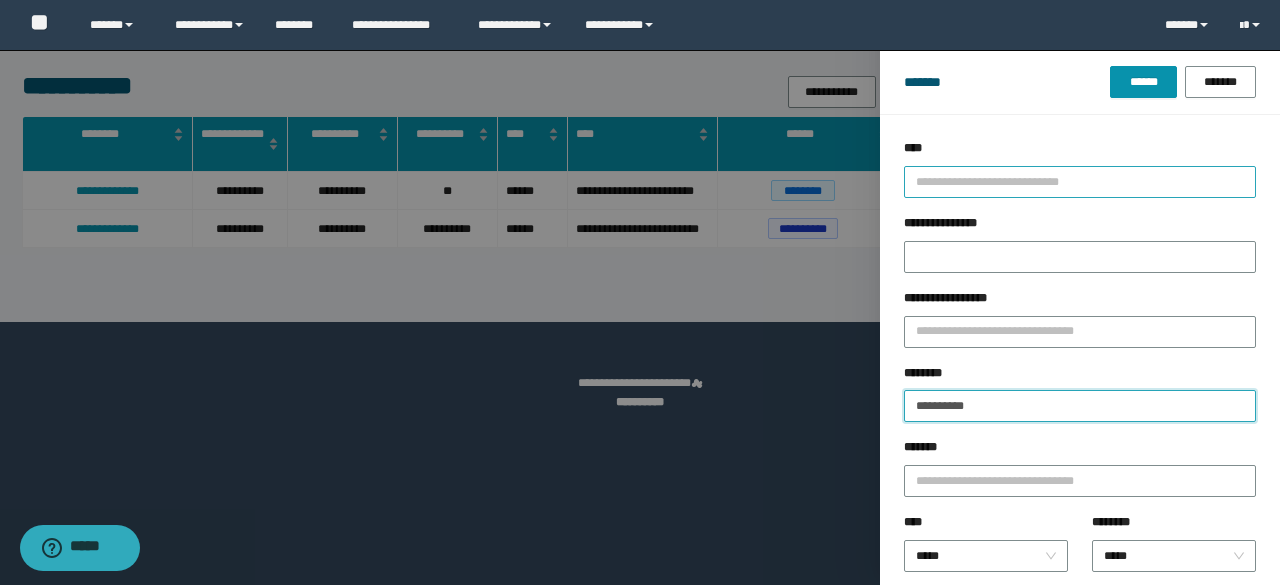 type on "**********" 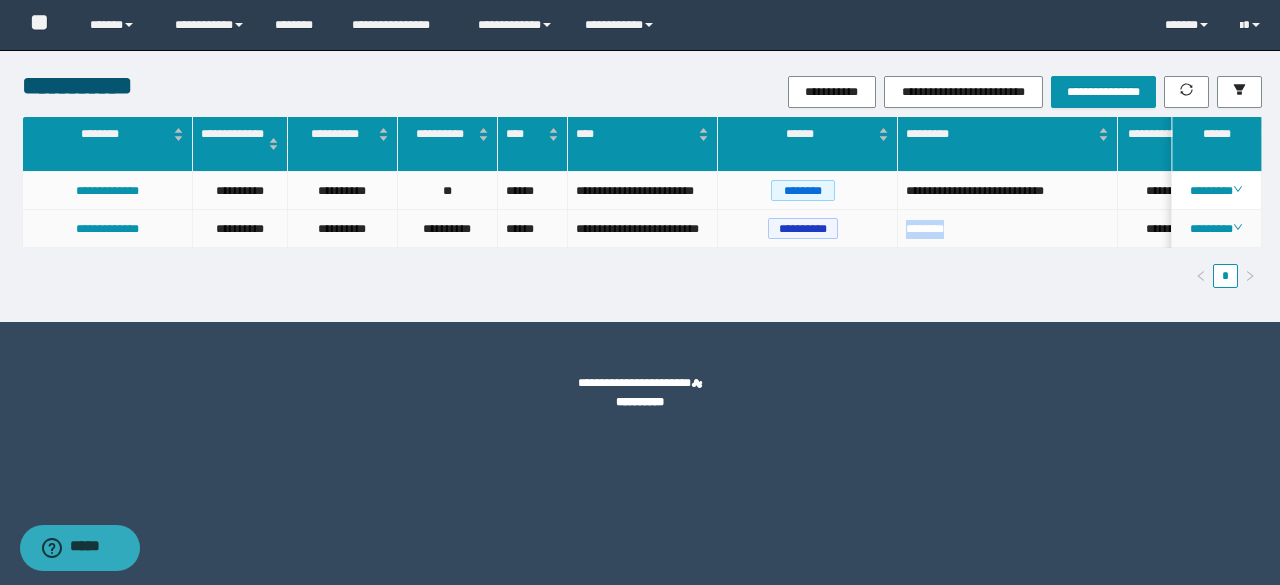 drag, startPoint x: 957, startPoint y: 229, endPoint x: 892, endPoint y: 235, distance: 65.27634 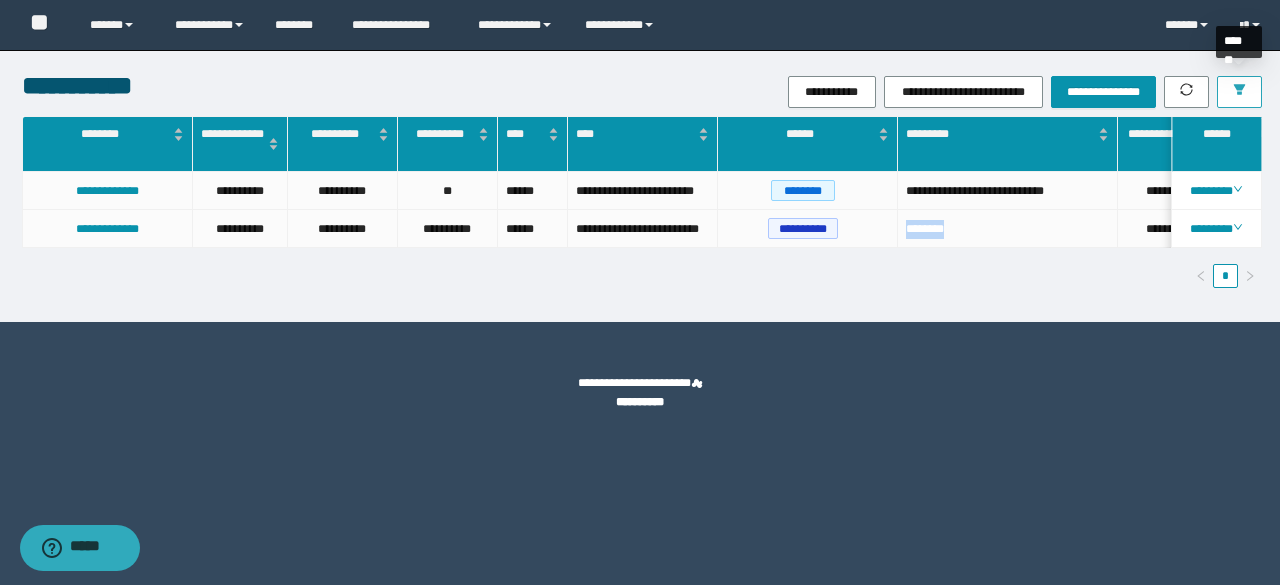 click 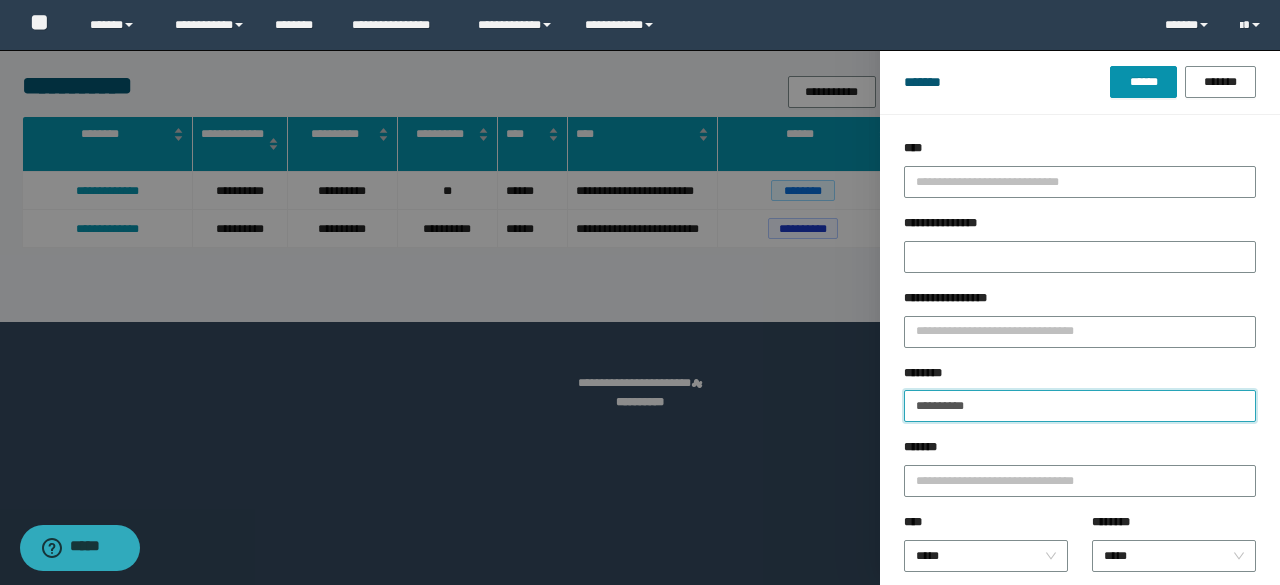 drag, startPoint x: 1021, startPoint y: 410, endPoint x: 939, endPoint y: 392, distance: 83.95237 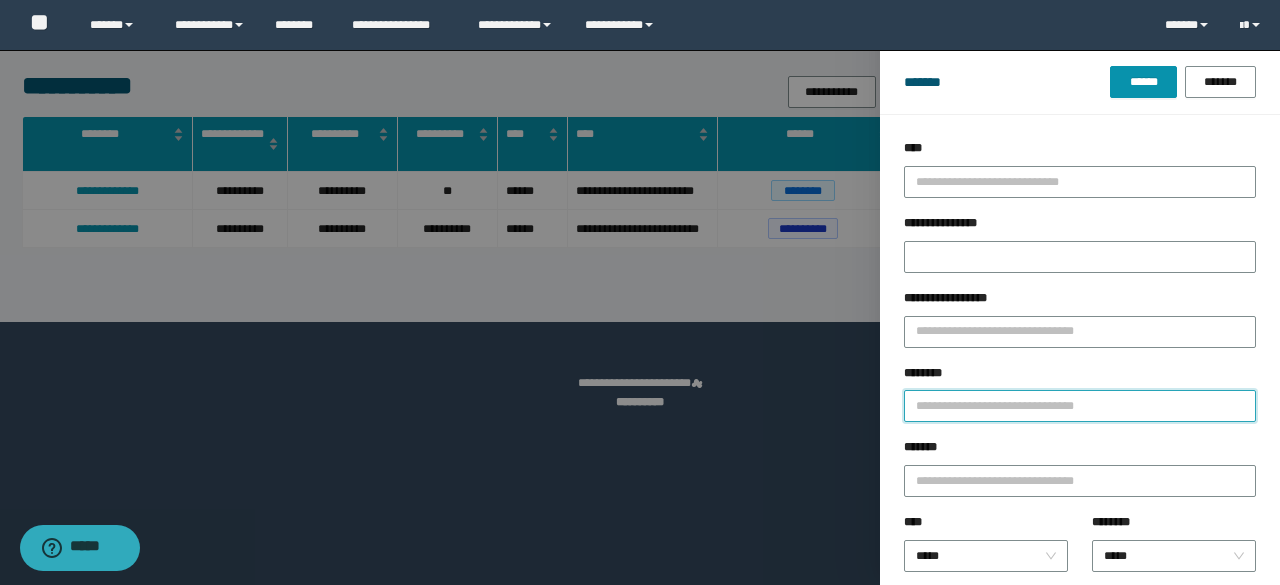 paste on "**********" 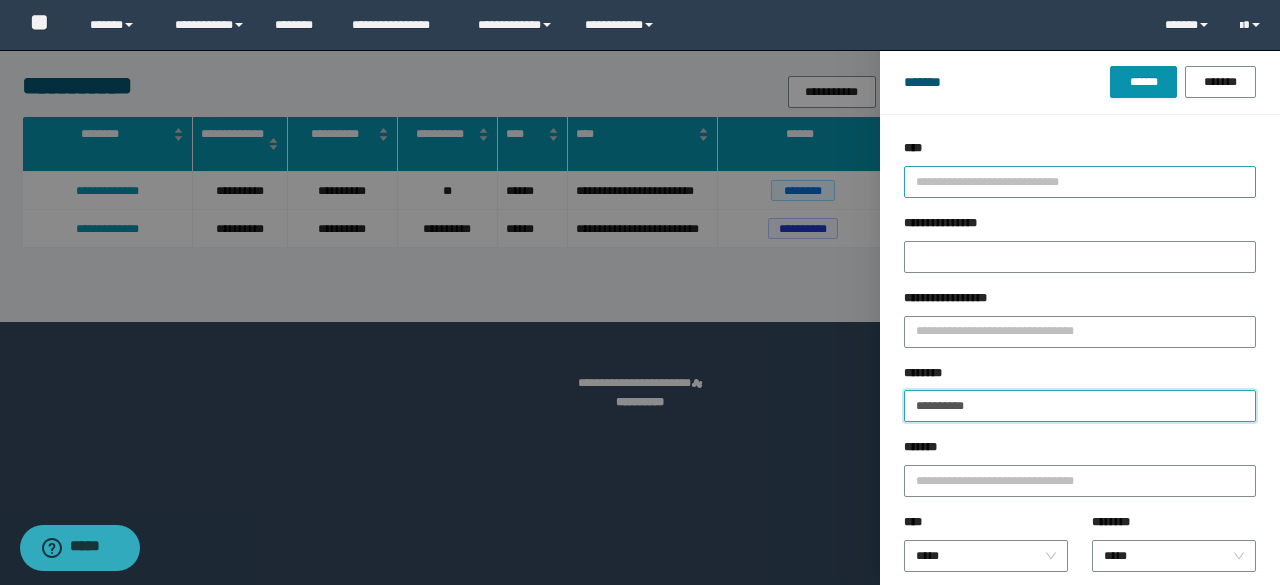type on "**********" 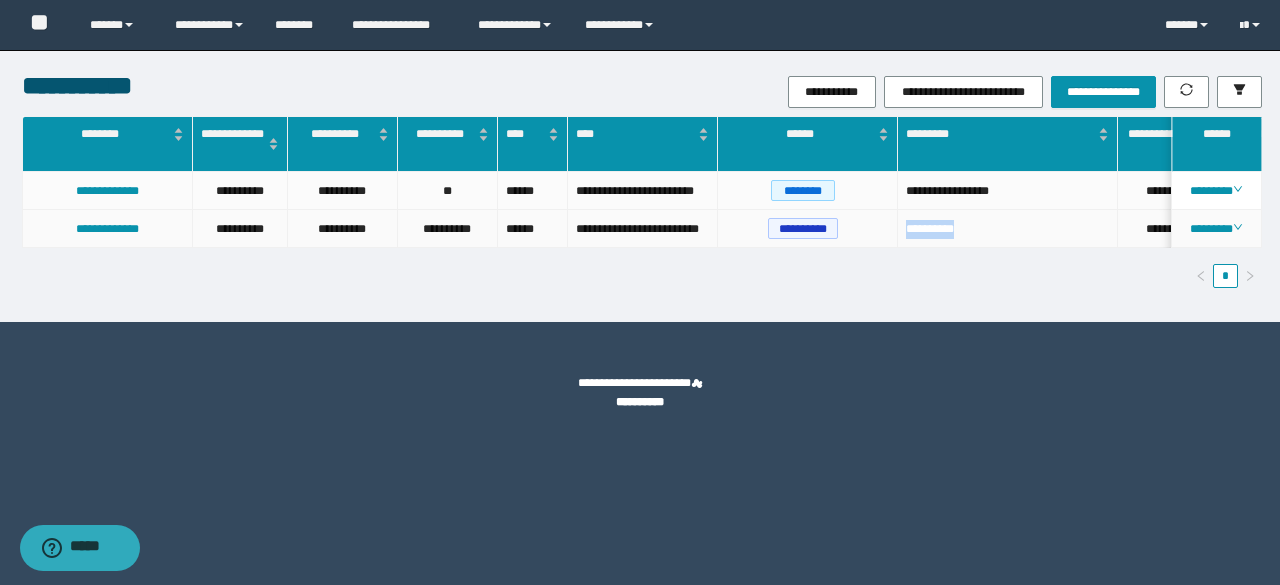 drag, startPoint x: 987, startPoint y: 221, endPoint x: 894, endPoint y: 220, distance: 93.00538 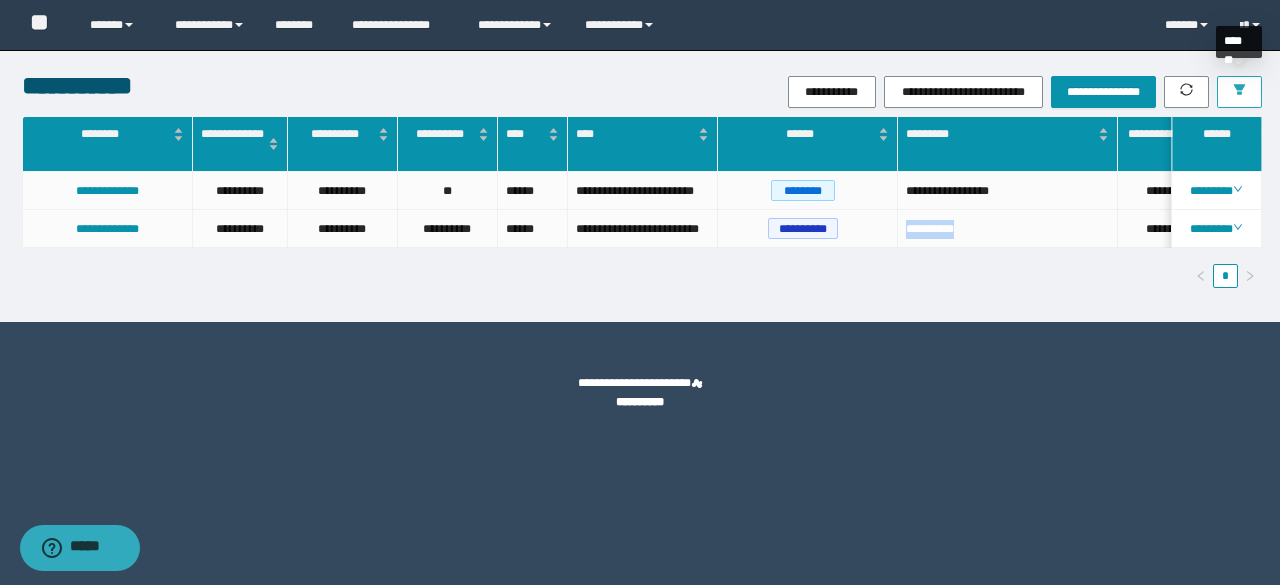 click 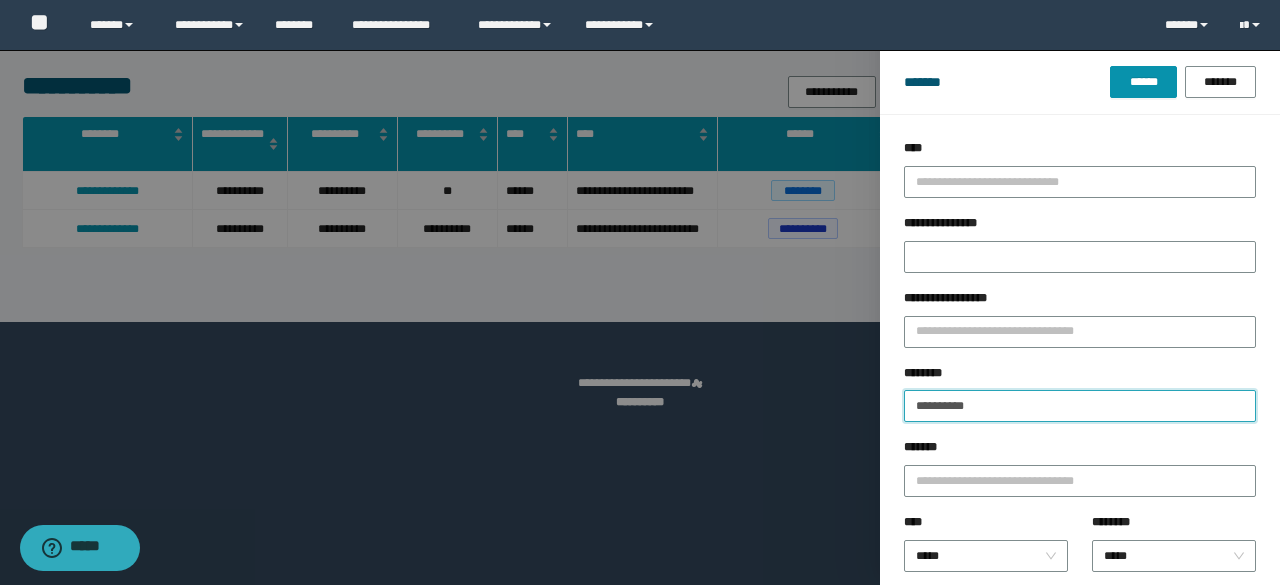 drag, startPoint x: 1022, startPoint y: 400, endPoint x: 906, endPoint y: 384, distance: 117.09825 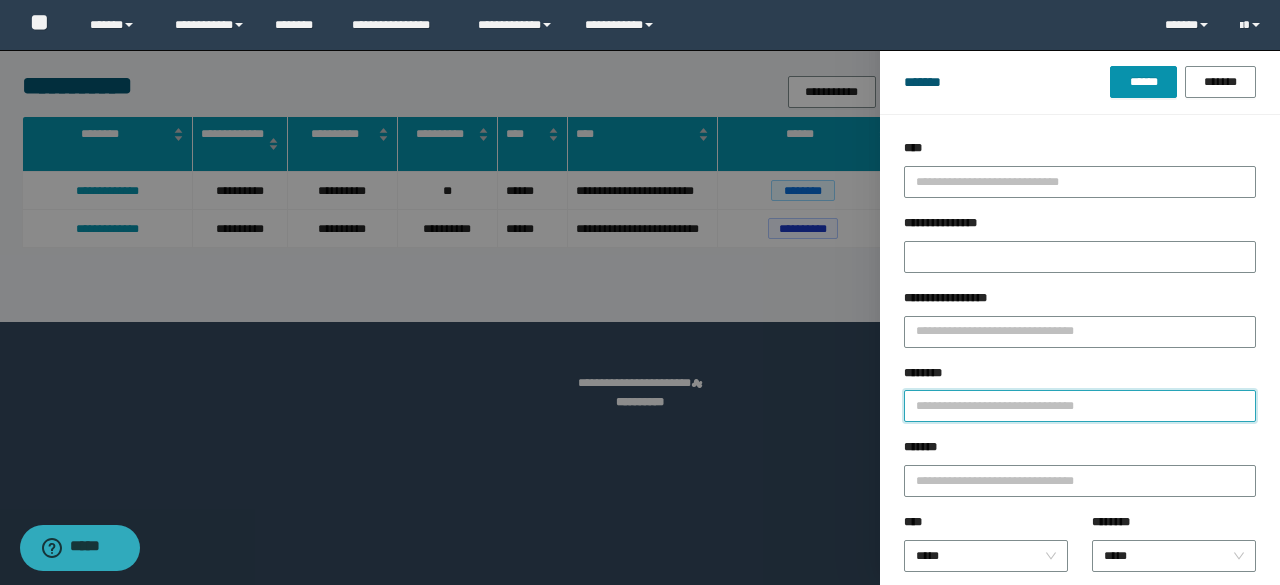 paste on "*******" 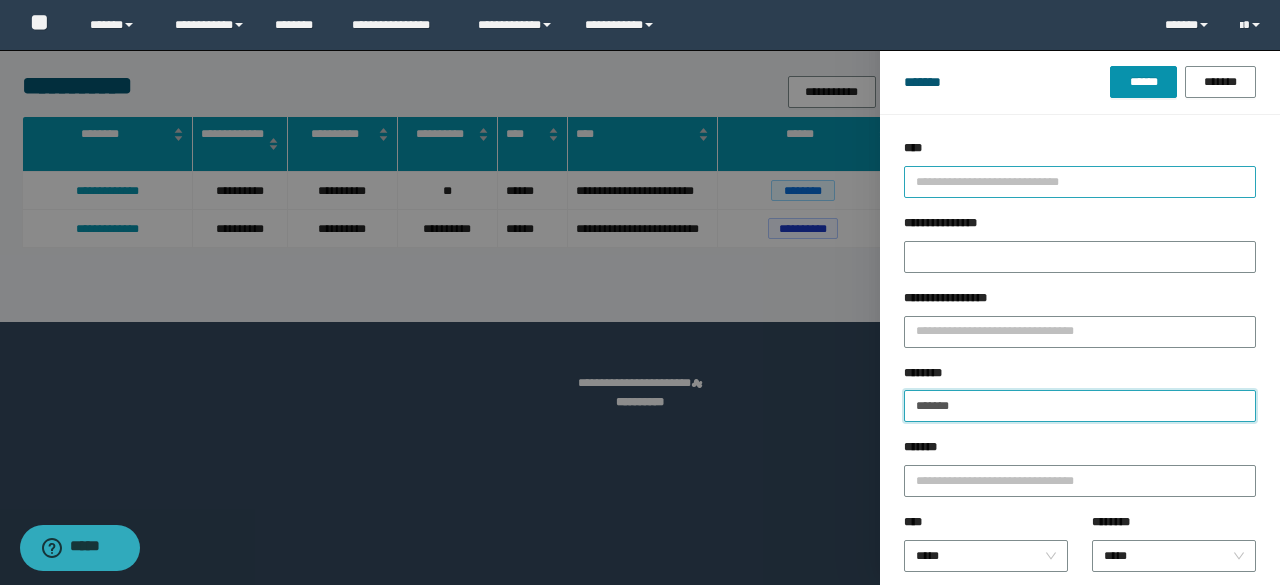 type on "*******" 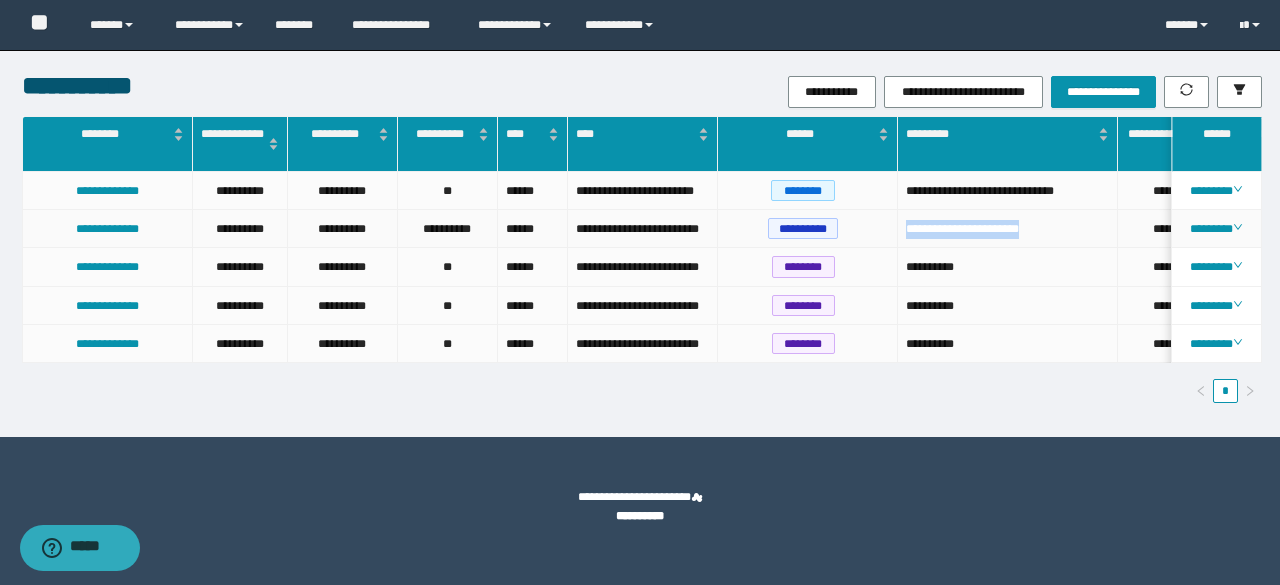drag, startPoint x: 1053, startPoint y: 228, endPoint x: 903, endPoint y: 211, distance: 150.96027 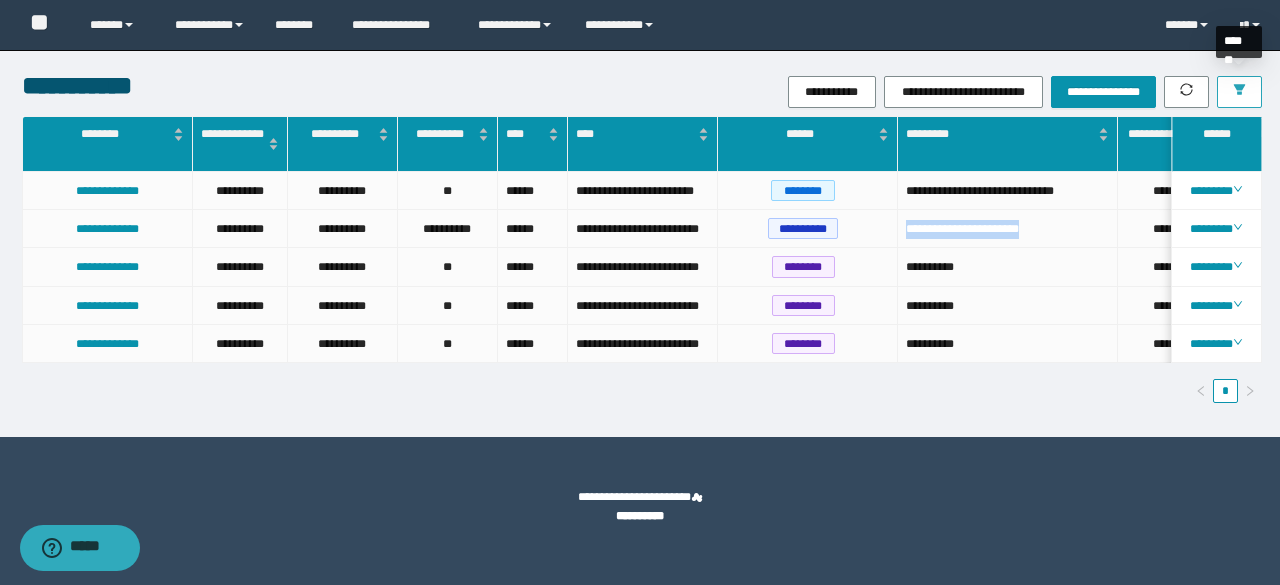 click at bounding box center [1239, 92] 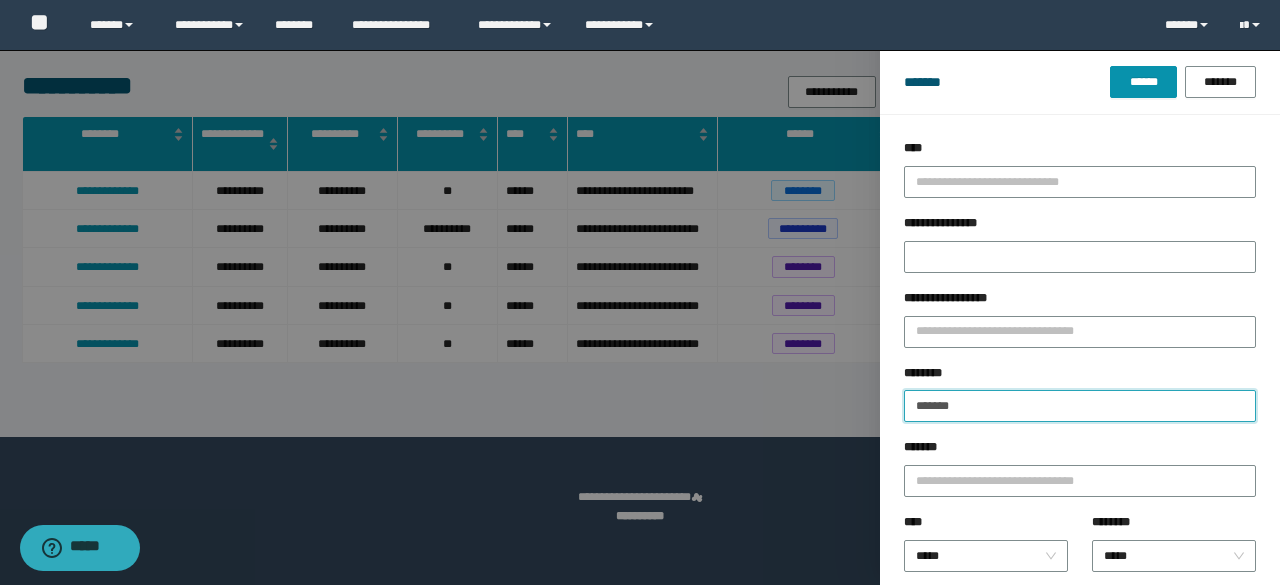drag, startPoint x: 978, startPoint y: 409, endPoint x: 862, endPoint y: 398, distance: 116.520386 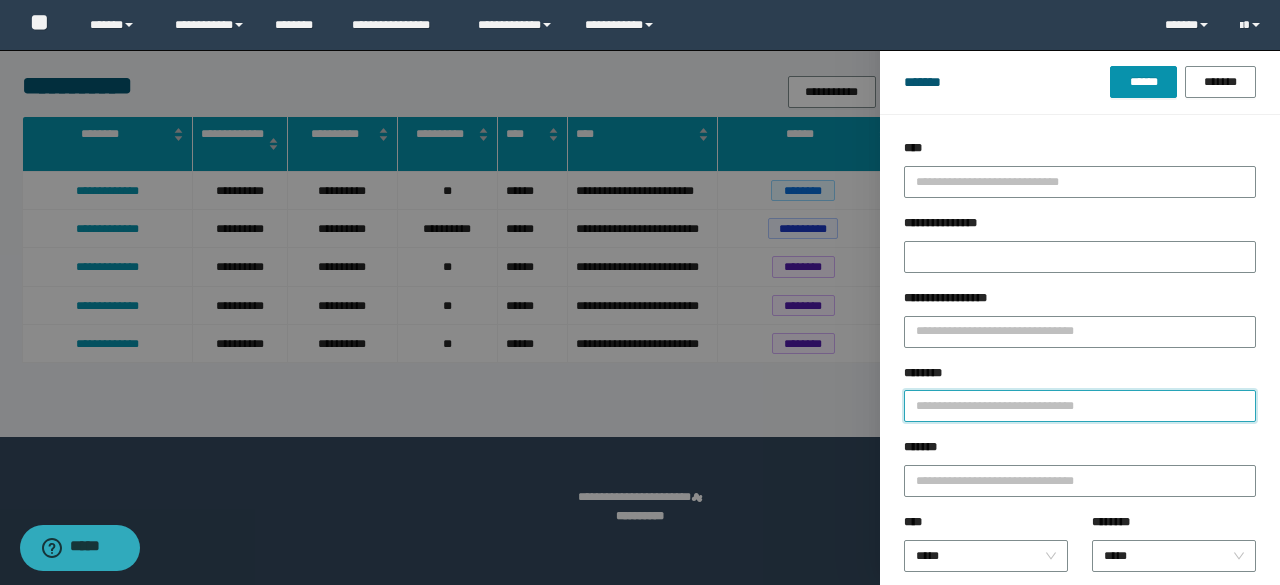 paste on "**********" 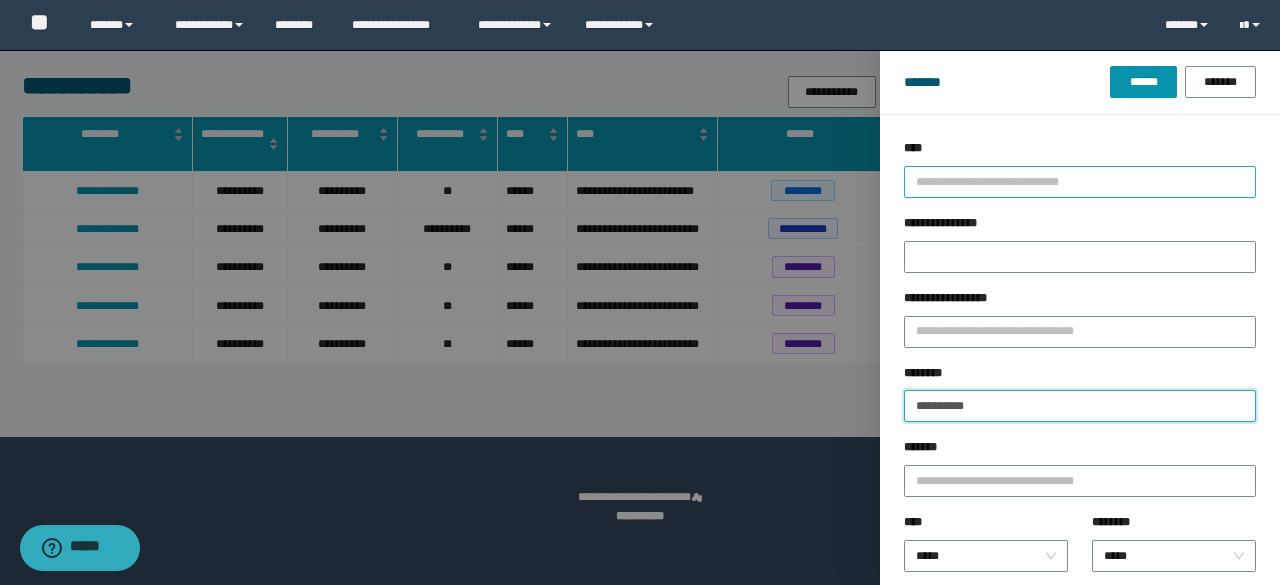type on "**********" 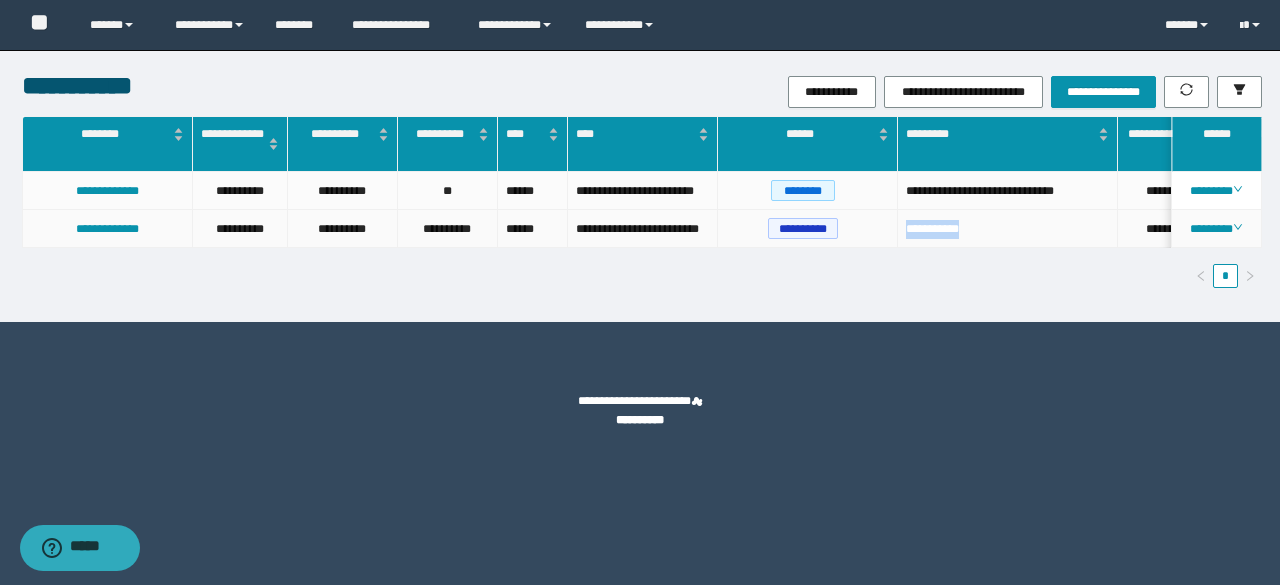 drag, startPoint x: 994, startPoint y: 249, endPoint x: 907, endPoint y: 244, distance: 87.14356 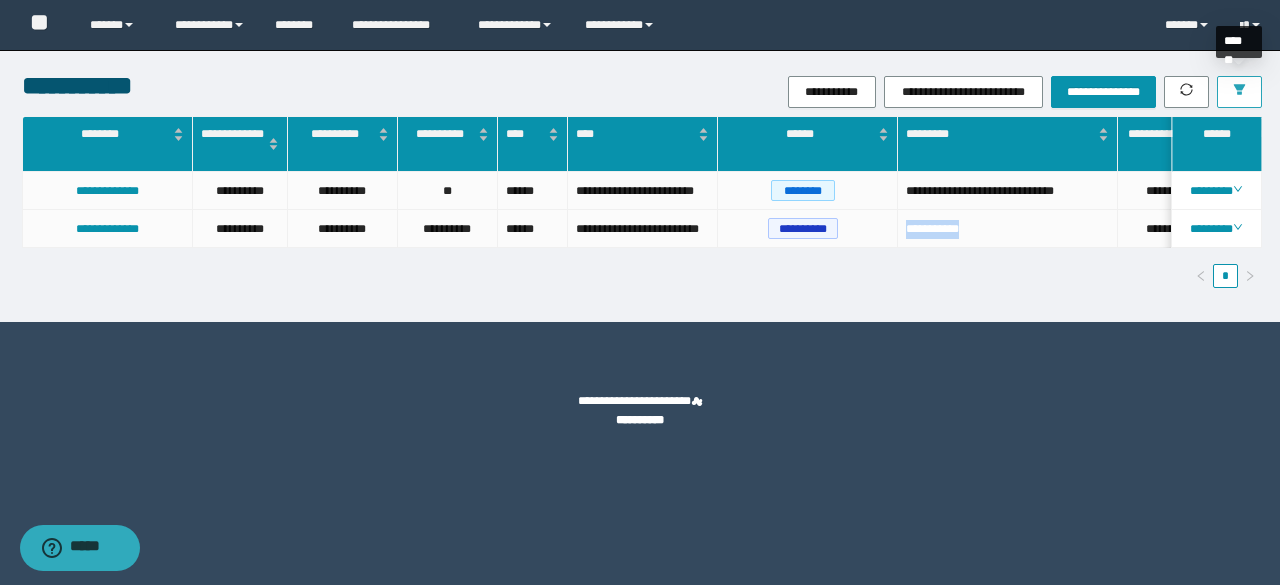 click 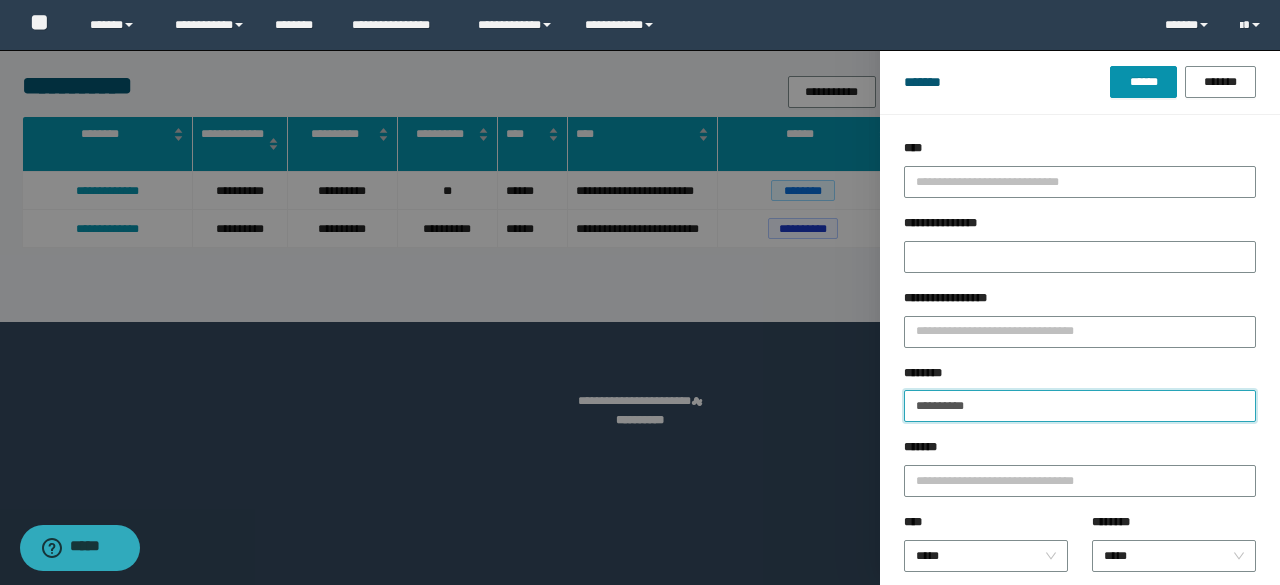 drag, startPoint x: 1012, startPoint y: 416, endPoint x: 834, endPoint y: 385, distance: 180.67928 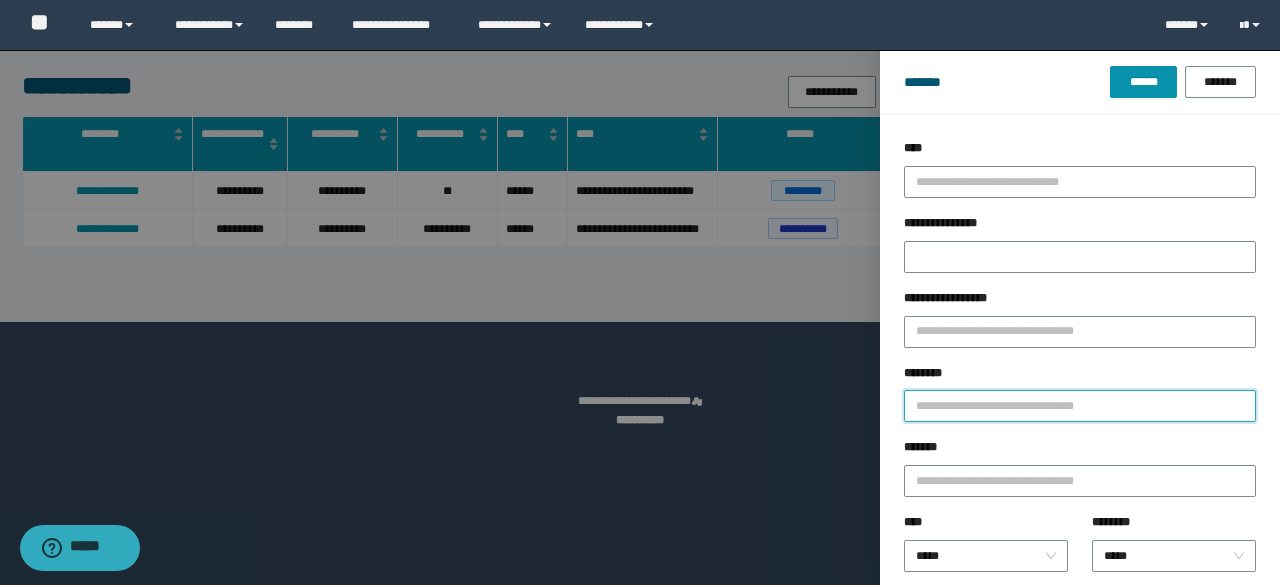 paste on "********" 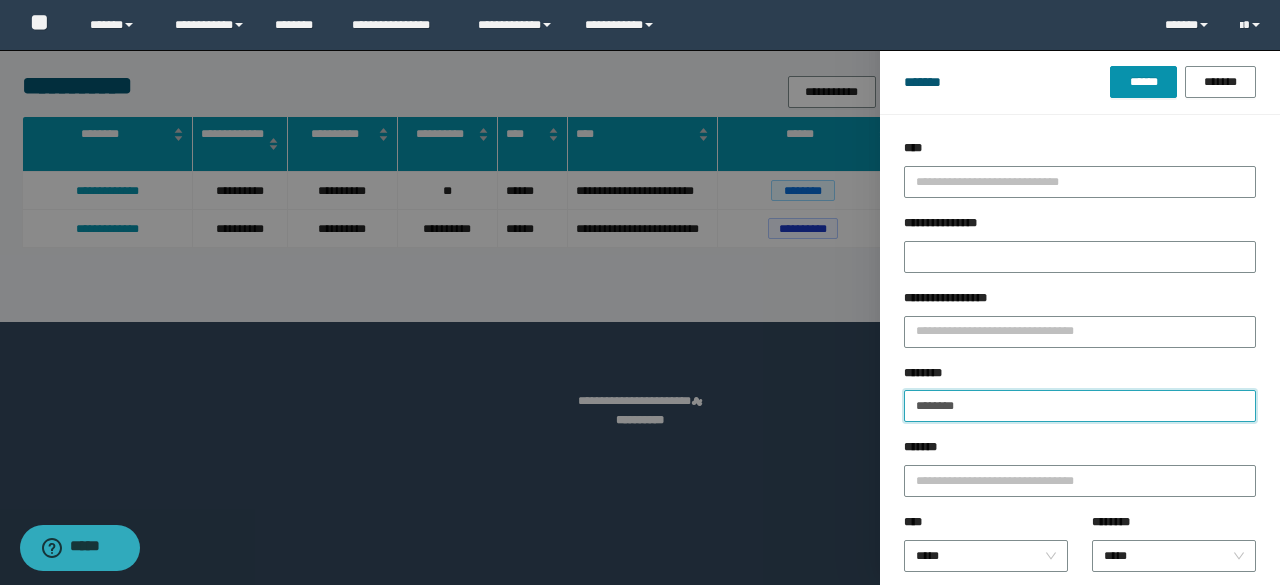 type on "********" 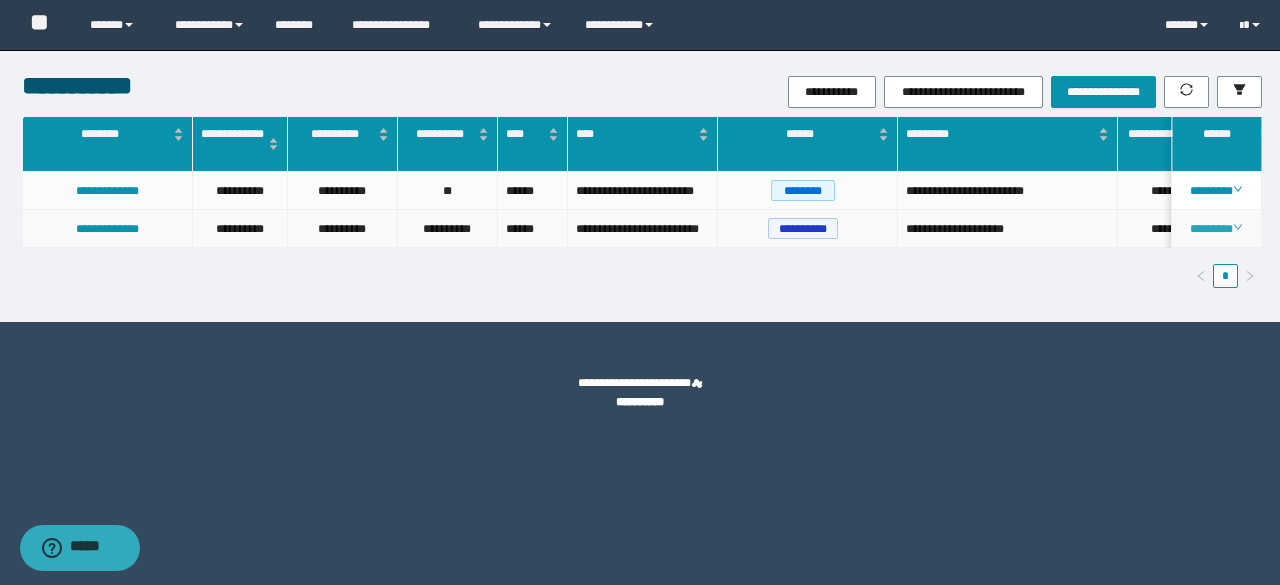 click on "********" at bounding box center [1216, 229] 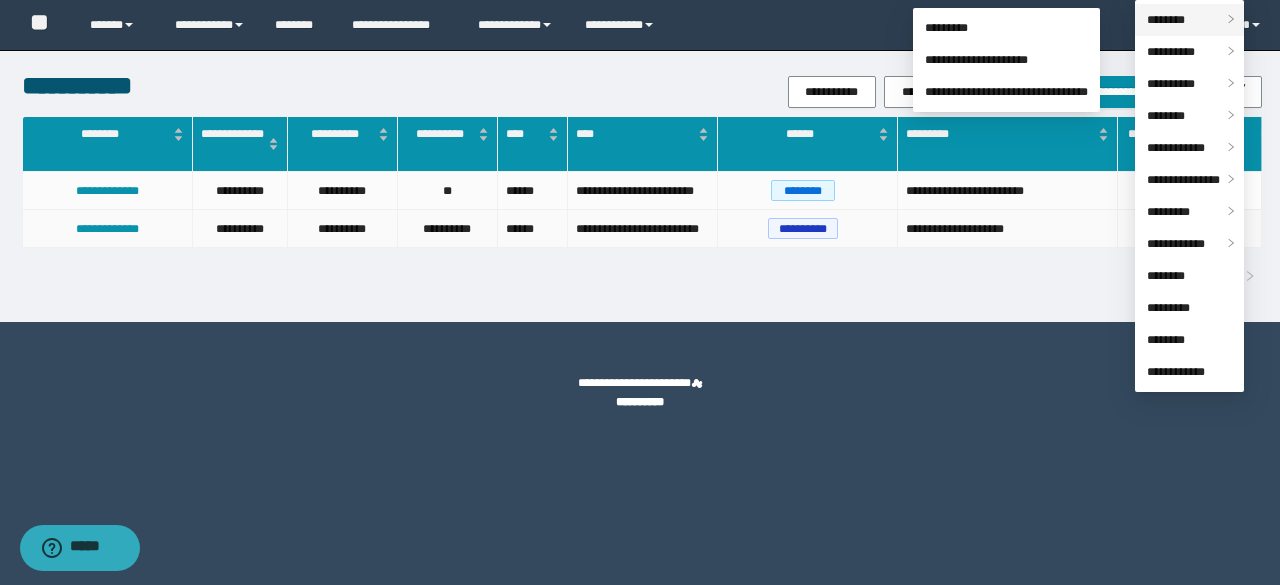 click on "********" at bounding box center [1166, 20] 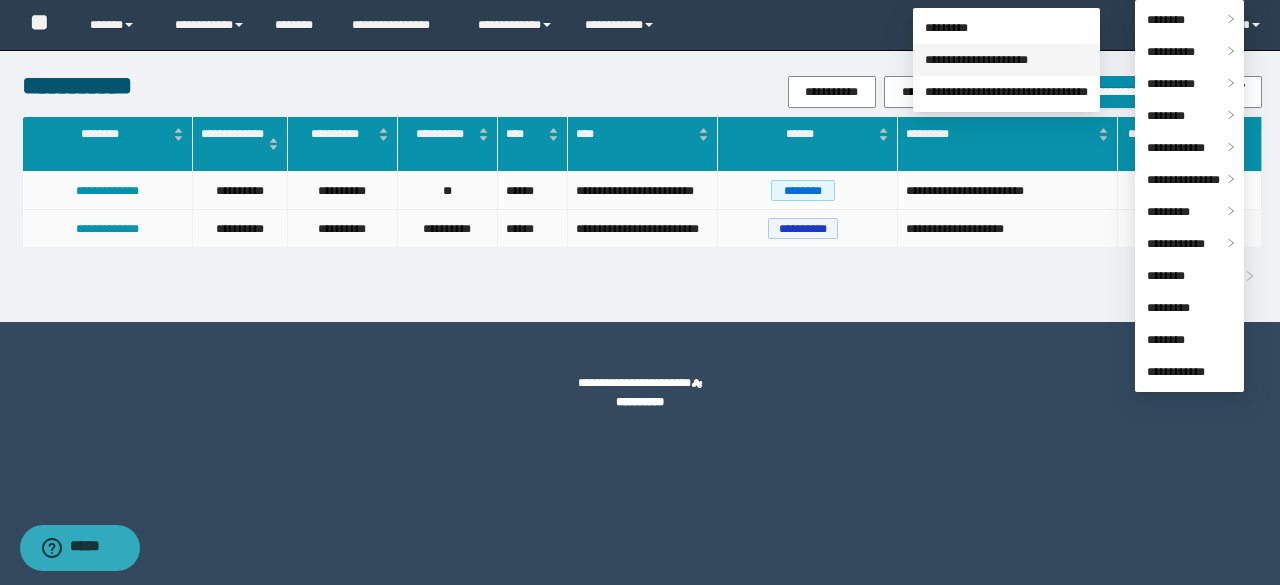 click on "**********" at bounding box center (976, 60) 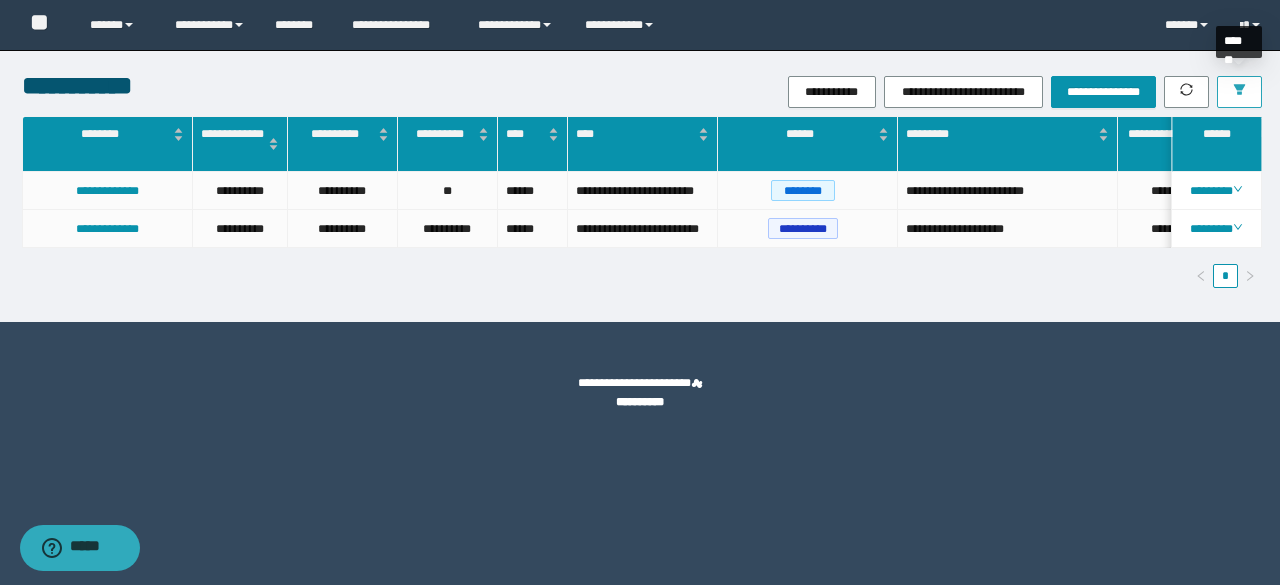 click at bounding box center (1239, 92) 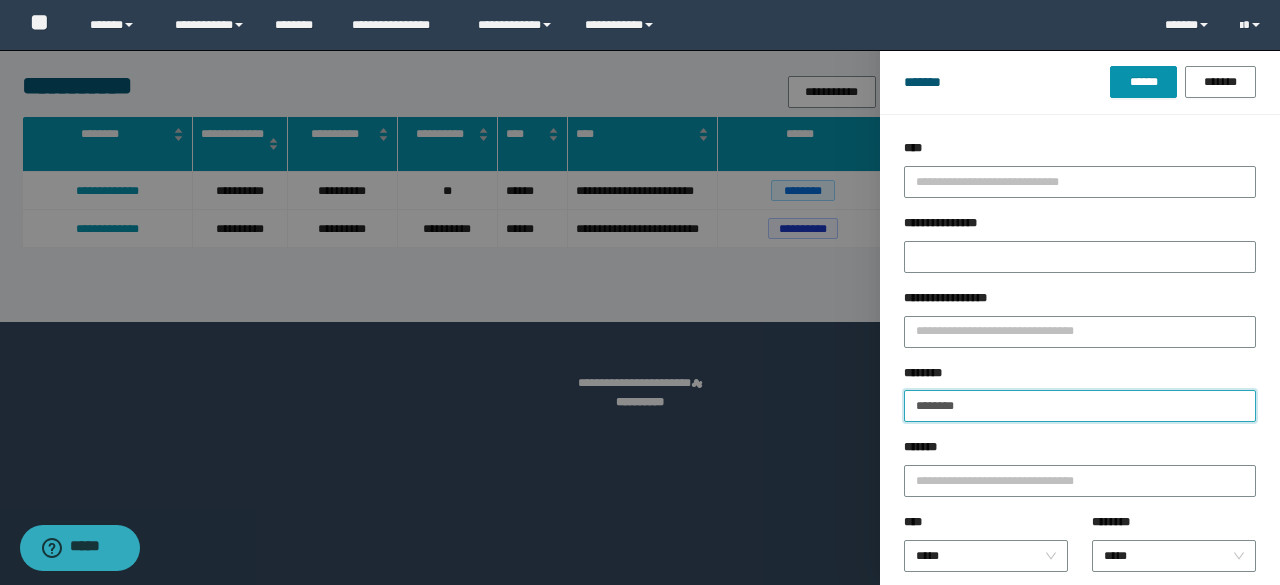 drag, startPoint x: 982, startPoint y: 409, endPoint x: 844, endPoint y: 392, distance: 139.04315 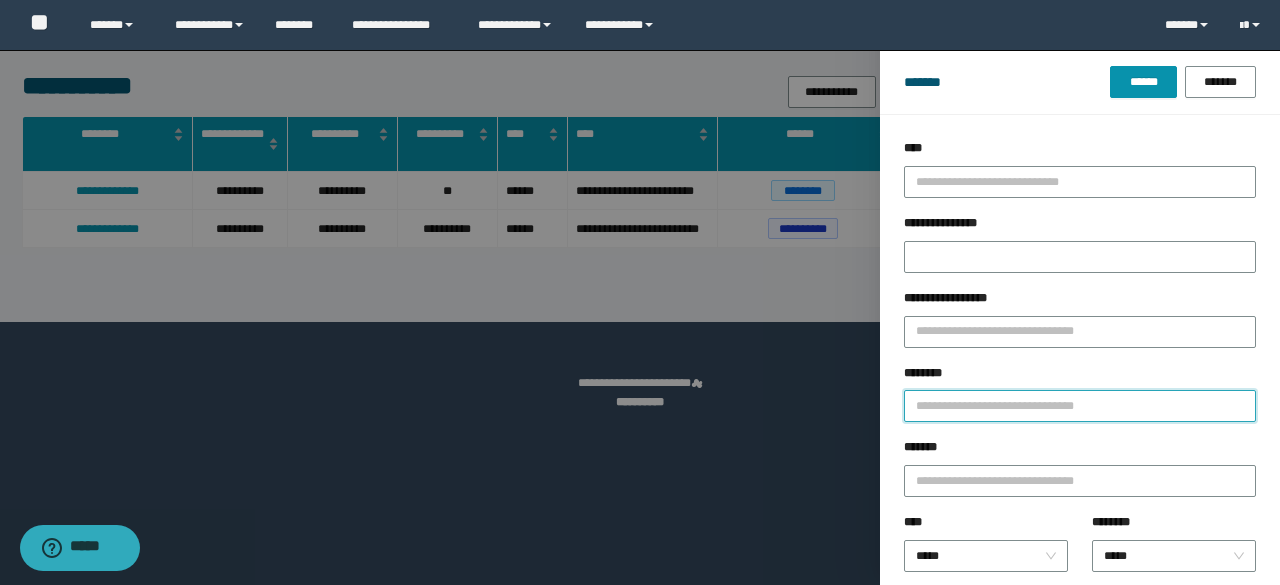 paste on "********" 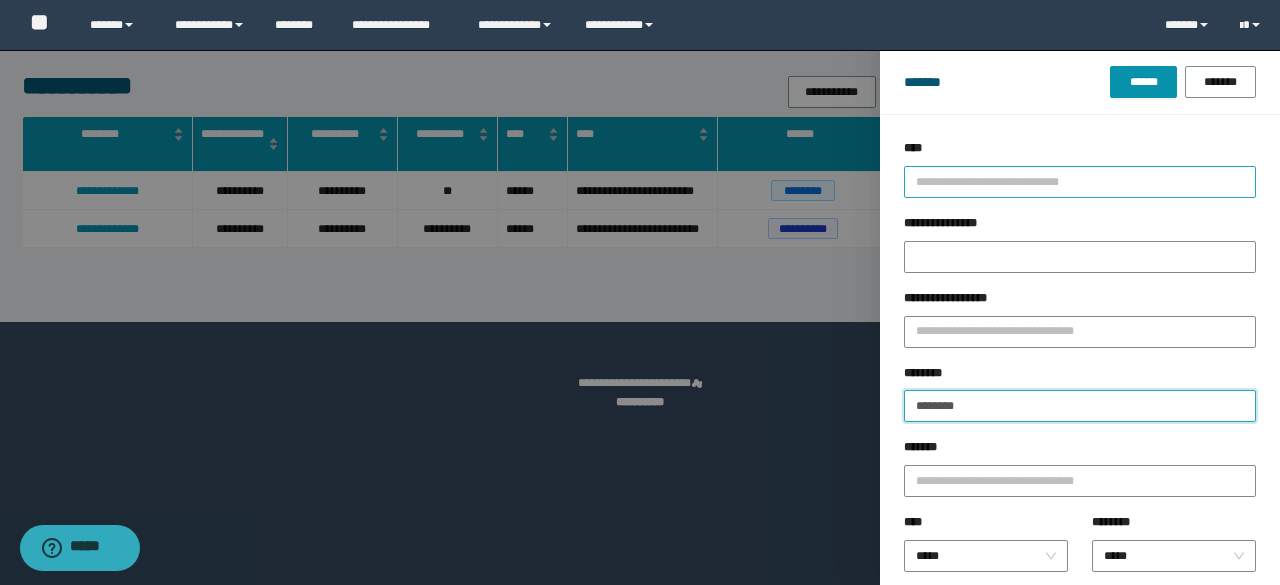 type on "********" 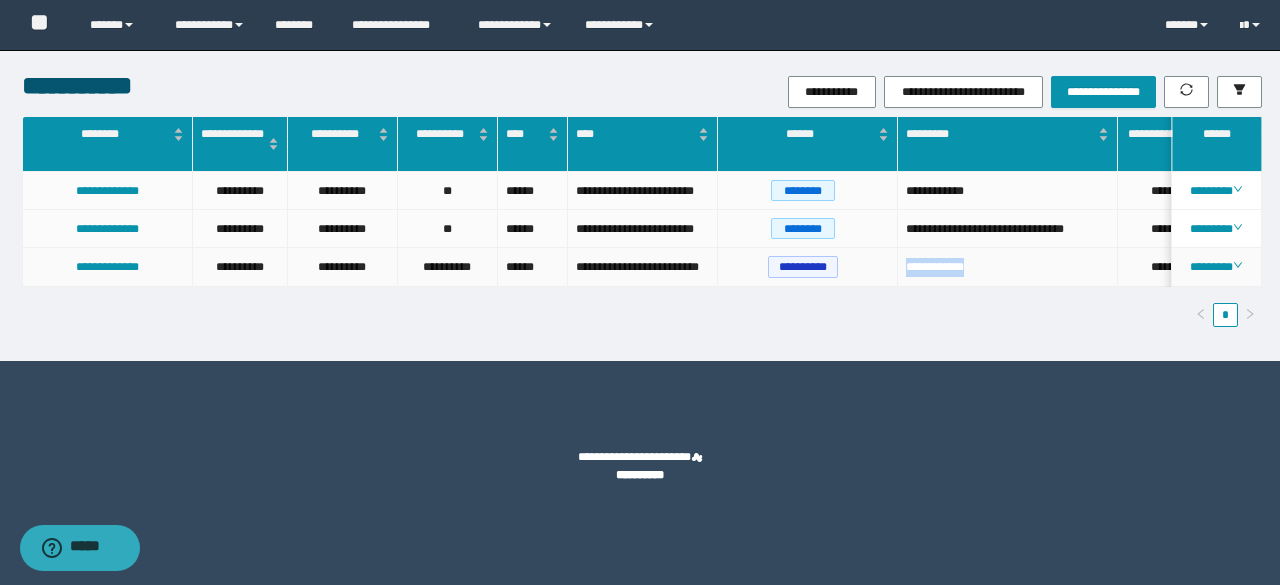 drag, startPoint x: 993, startPoint y: 307, endPoint x: 901, endPoint y: 294, distance: 92.91394 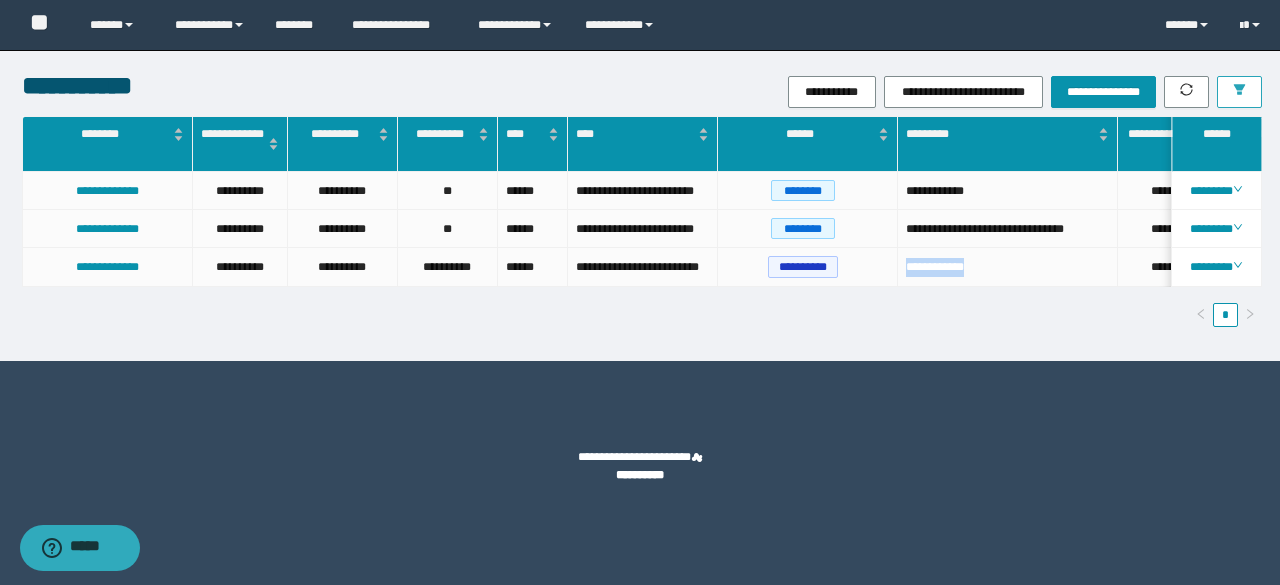 click at bounding box center [1239, 92] 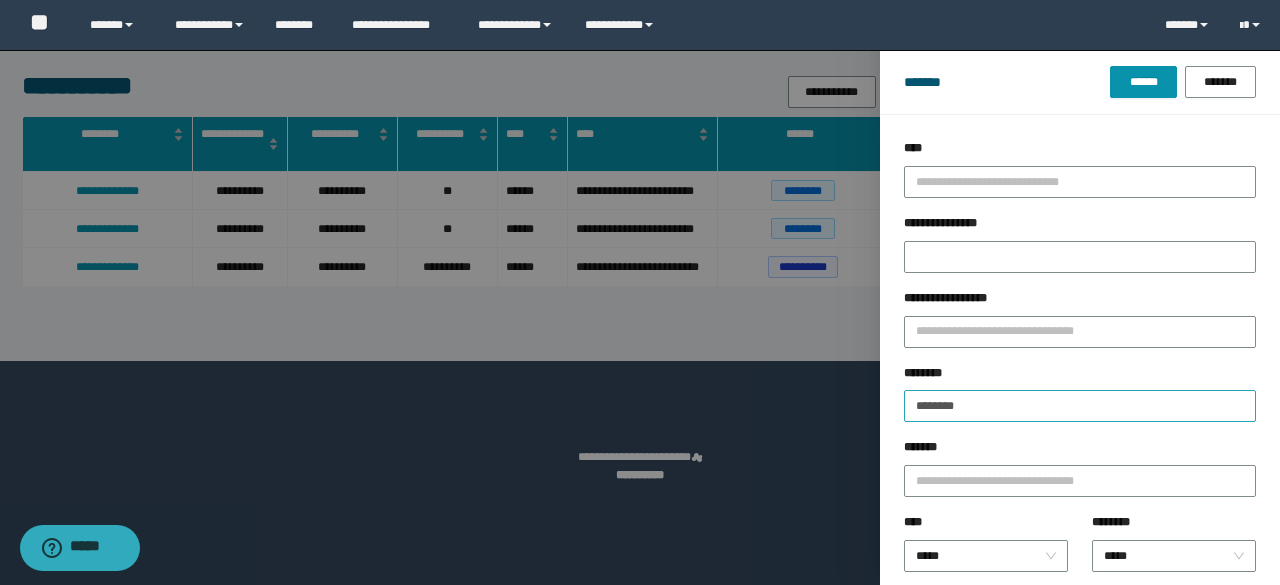 drag, startPoint x: 1008, startPoint y: 390, endPoint x: 947, endPoint y: 411, distance: 64.513565 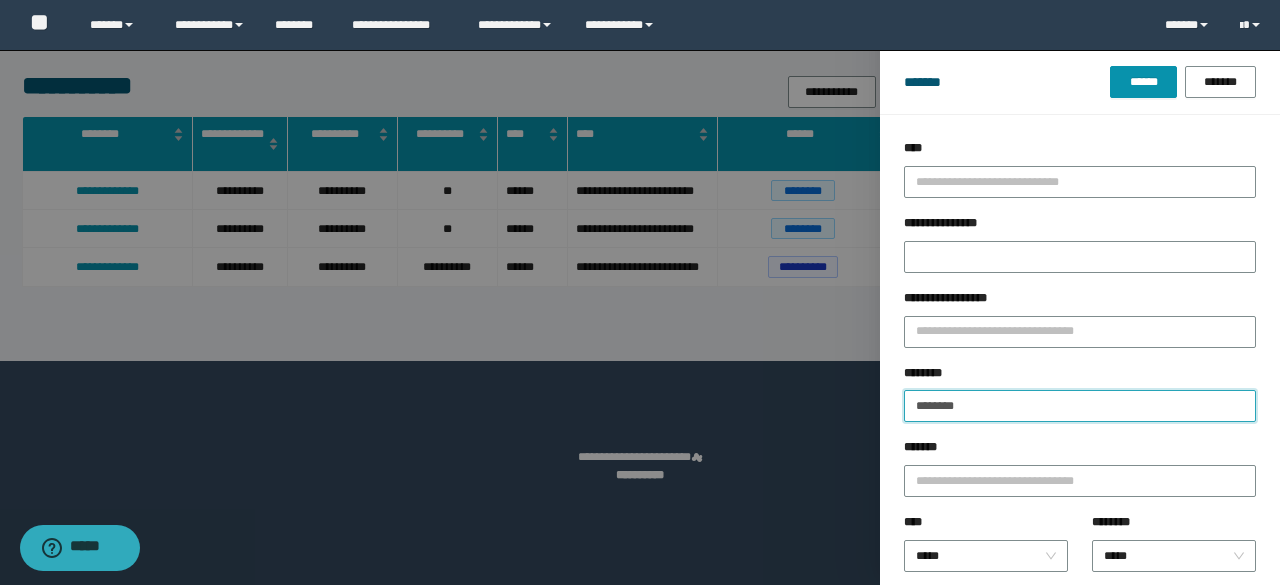 click on "**********" at bounding box center [1080, 375] 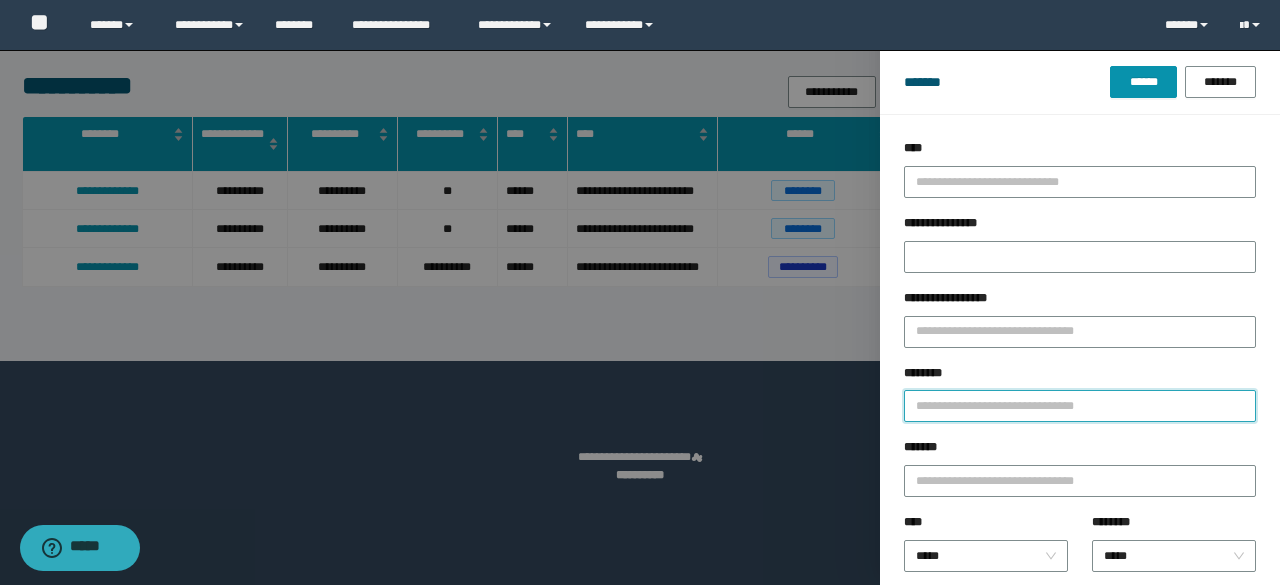 paste on "********" 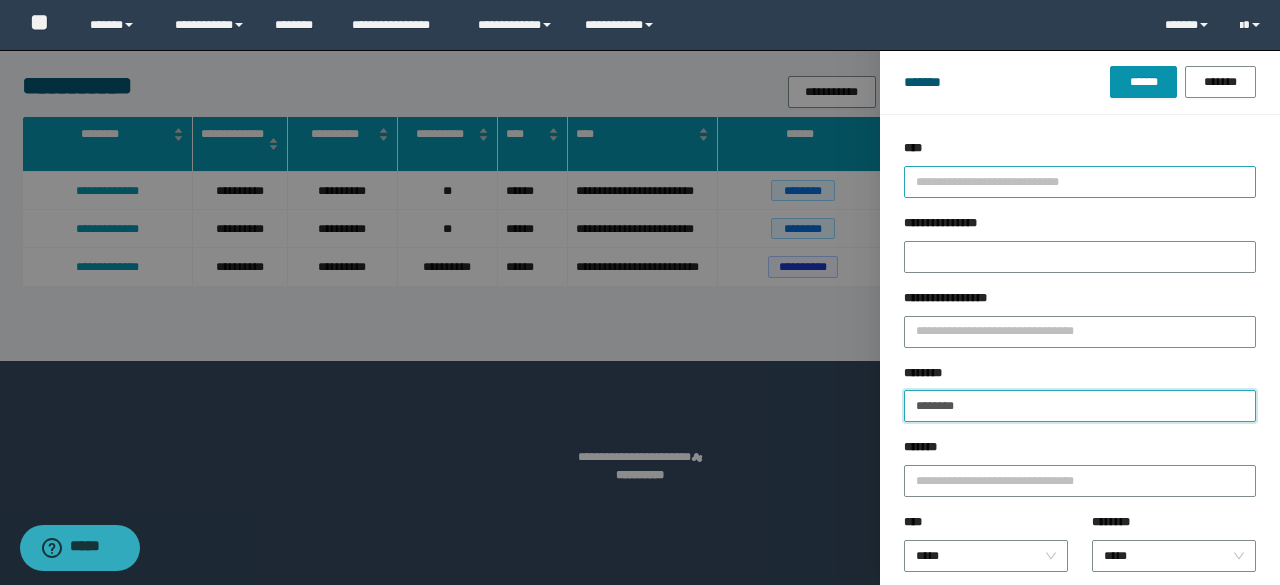 type on "********" 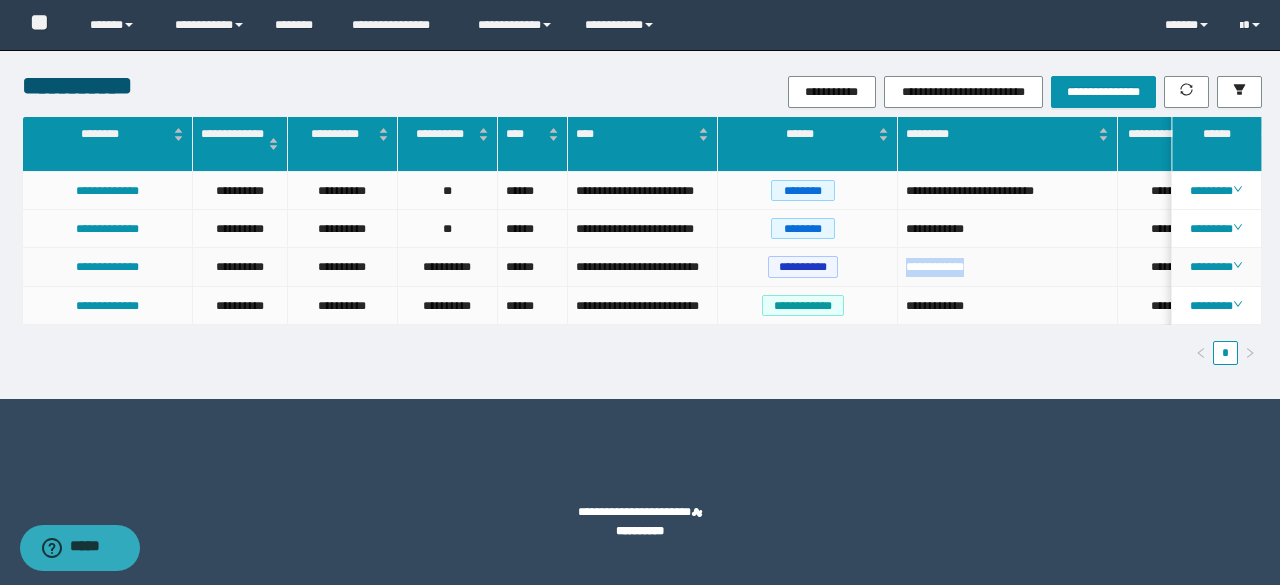 drag, startPoint x: 919, startPoint y: 287, endPoint x: 934, endPoint y: 308, distance: 25.806976 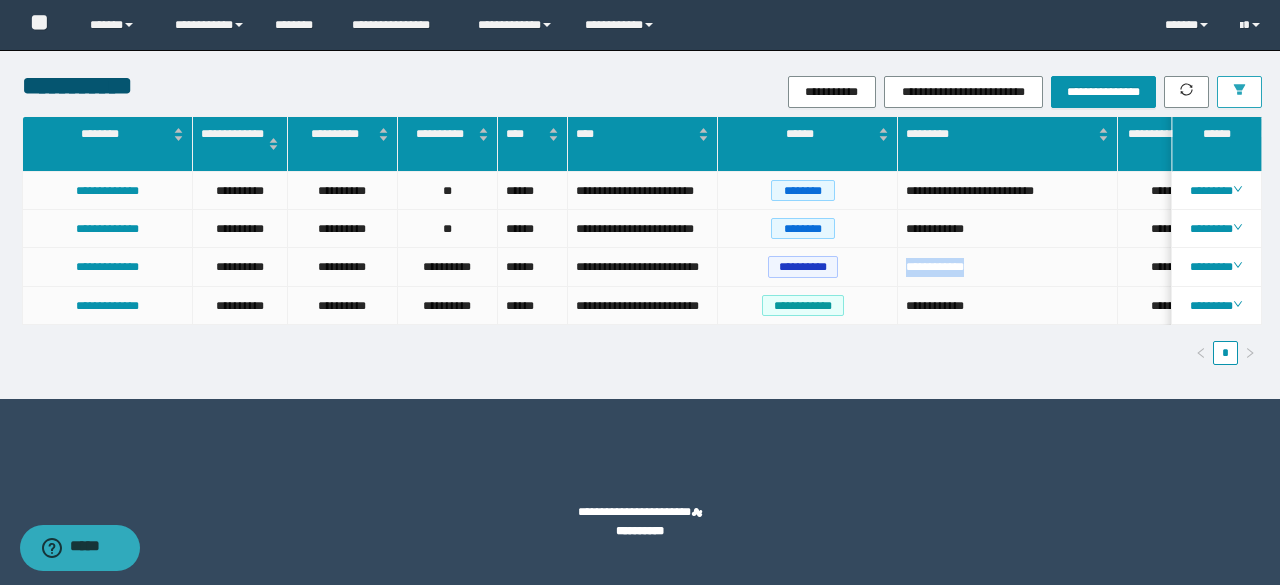 click at bounding box center (1239, 92) 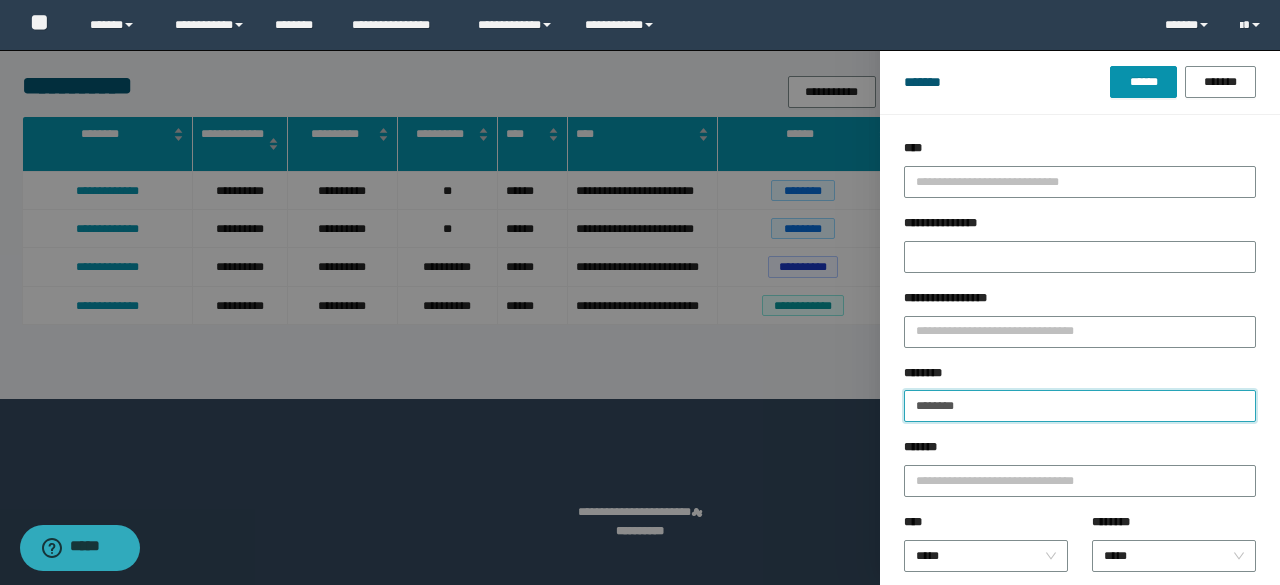 drag, startPoint x: 972, startPoint y: 410, endPoint x: 871, endPoint y: 374, distance: 107.22407 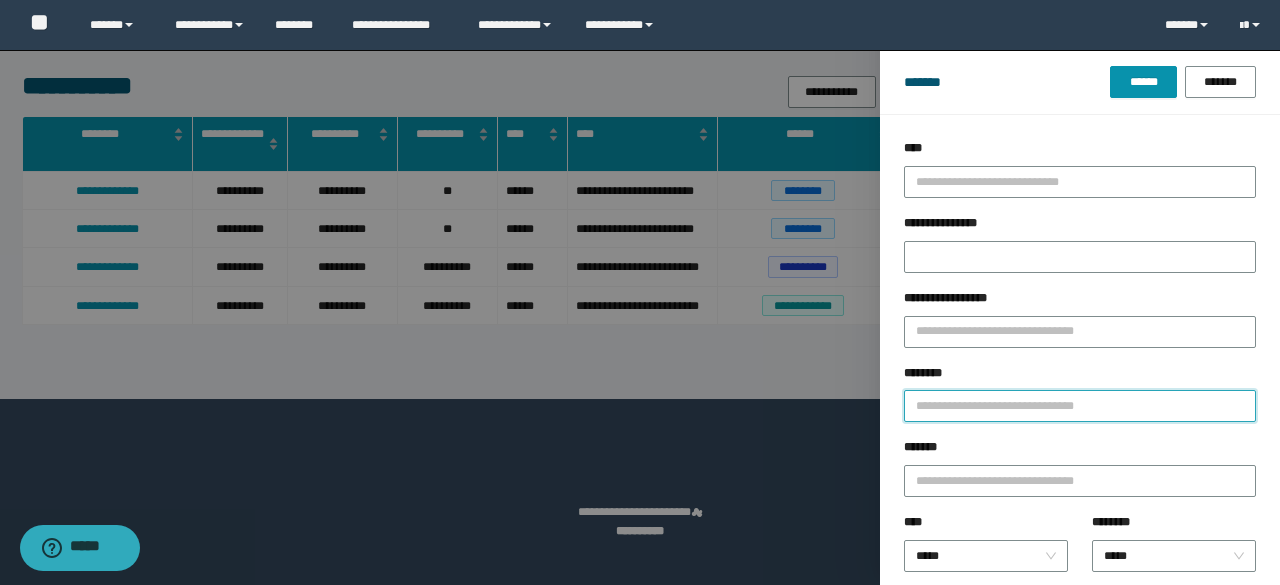 paste on "********" 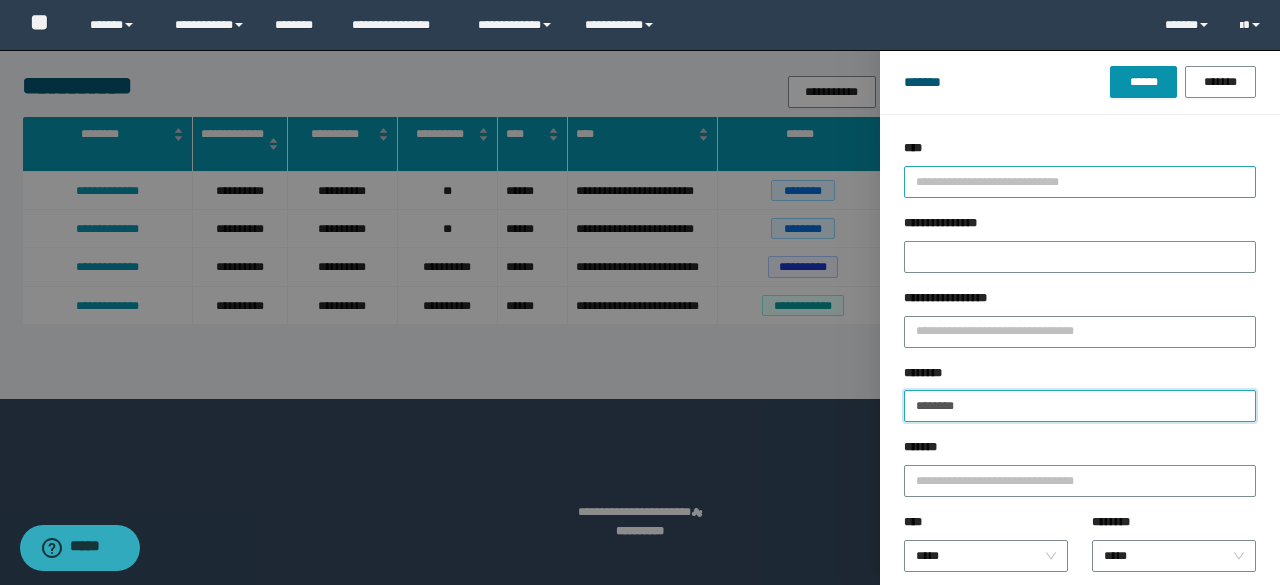 type on "********" 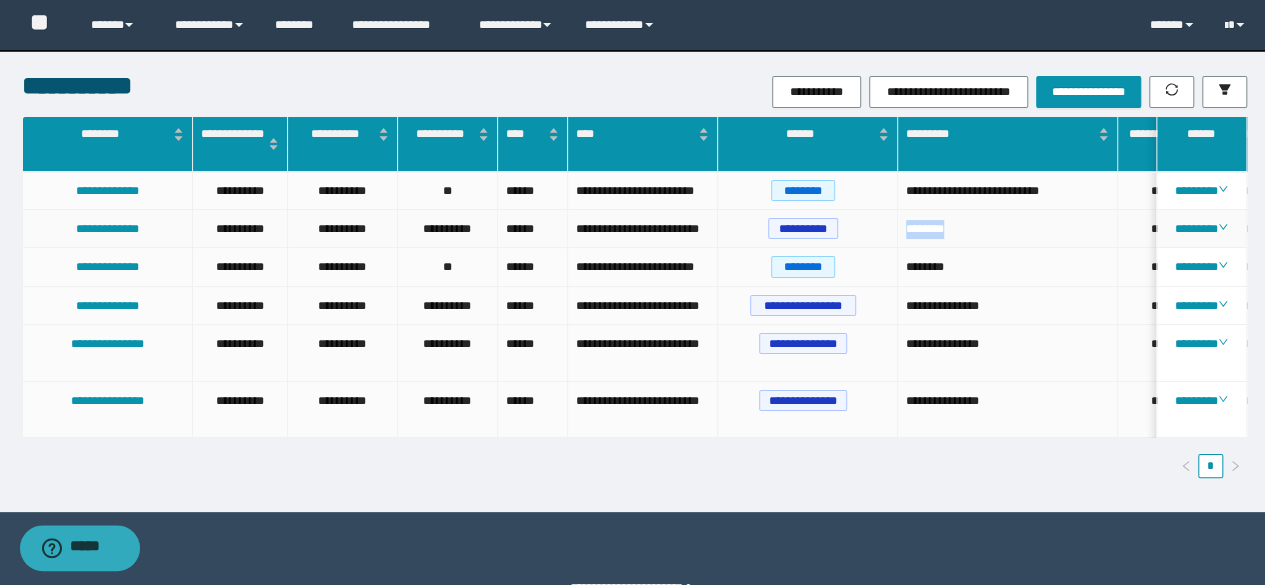 drag, startPoint x: 960, startPoint y: 233, endPoint x: 914, endPoint y: 229, distance: 46.173584 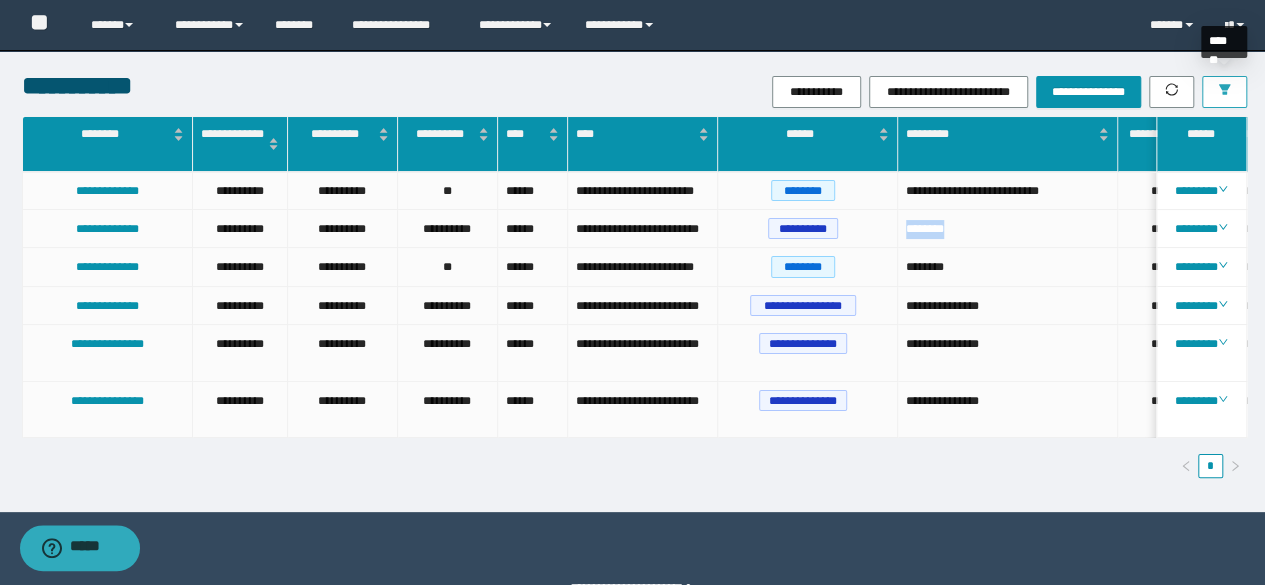 drag, startPoint x: 1222, startPoint y: 97, endPoint x: 1216, endPoint y: 82, distance: 16.155495 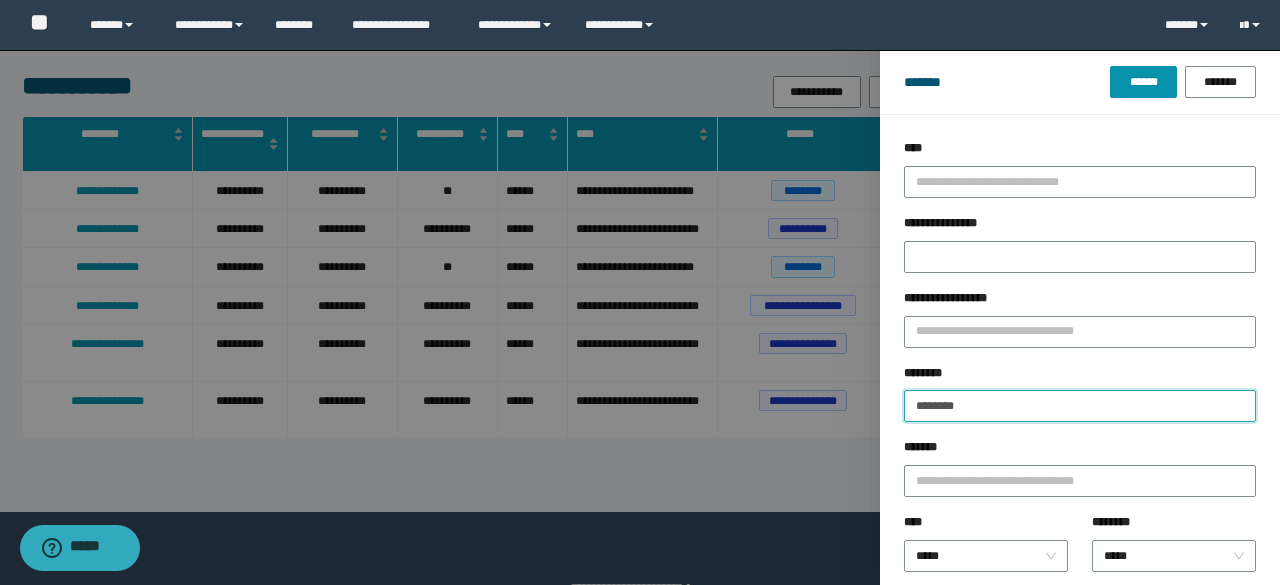 drag, startPoint x: 984, startPoint y: 416, endPoint x: 890, endPoint y: 393, distance: 96.77293 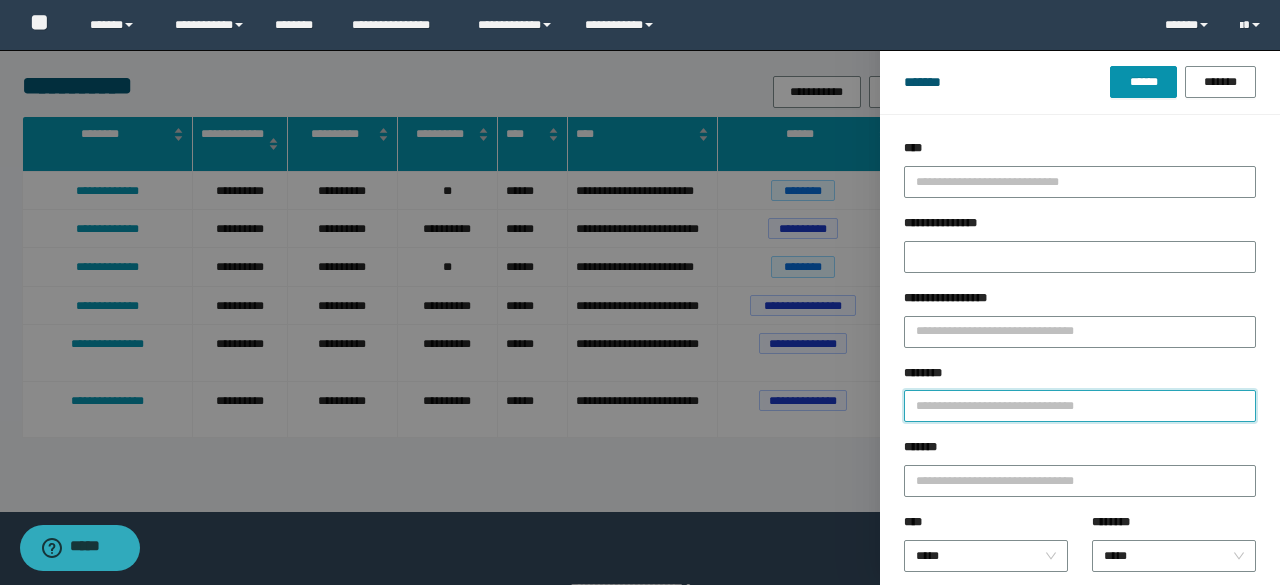 paste on "********" 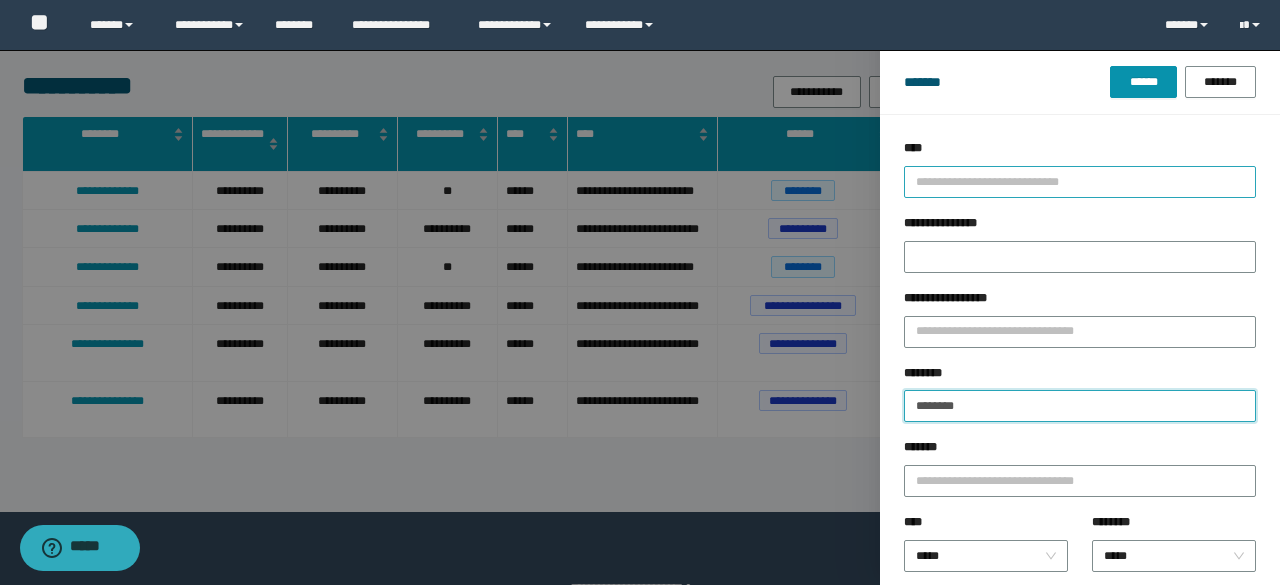 type on "********" 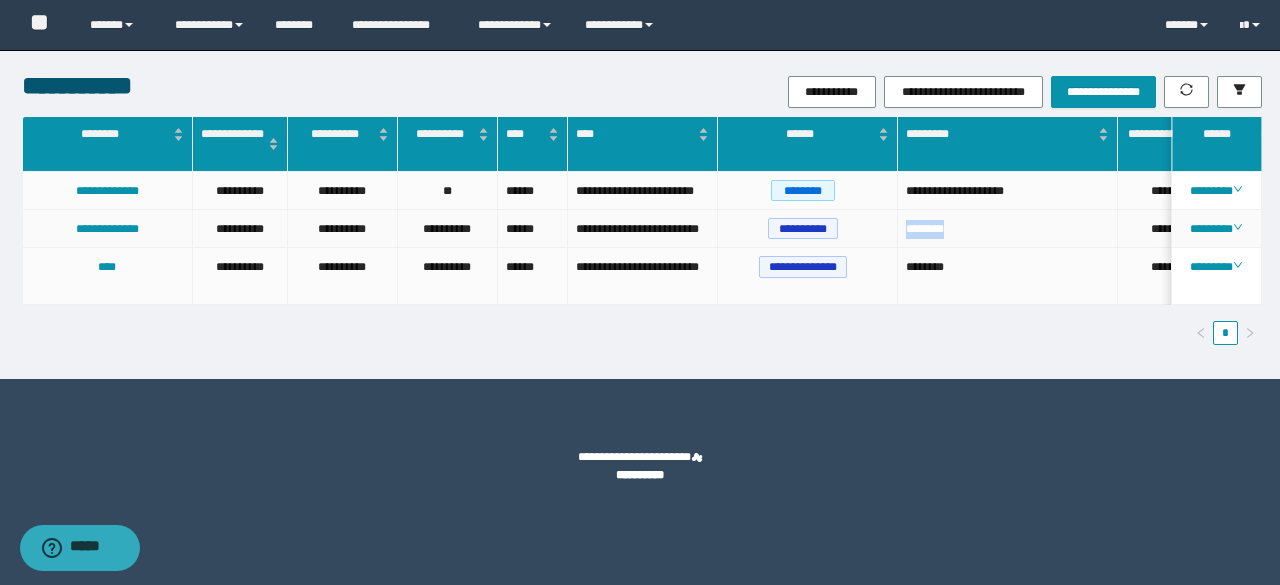 drag, startPoint x: 963, startPoint y: 245, endPoint x: 893, endPoint y: 239, distance: 70.256676 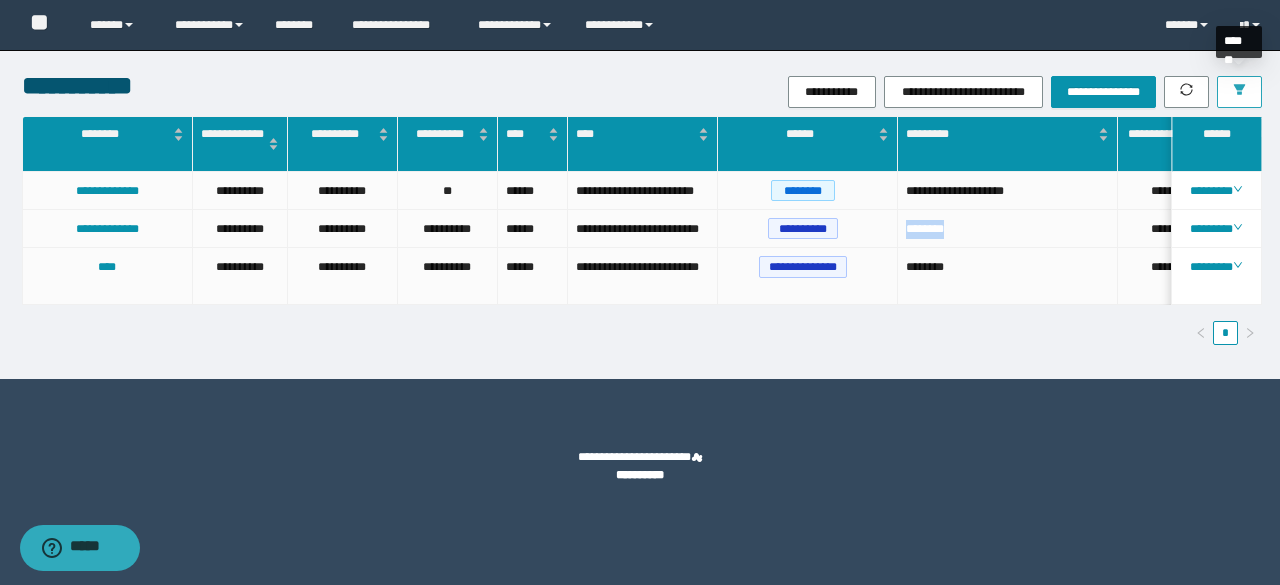 click 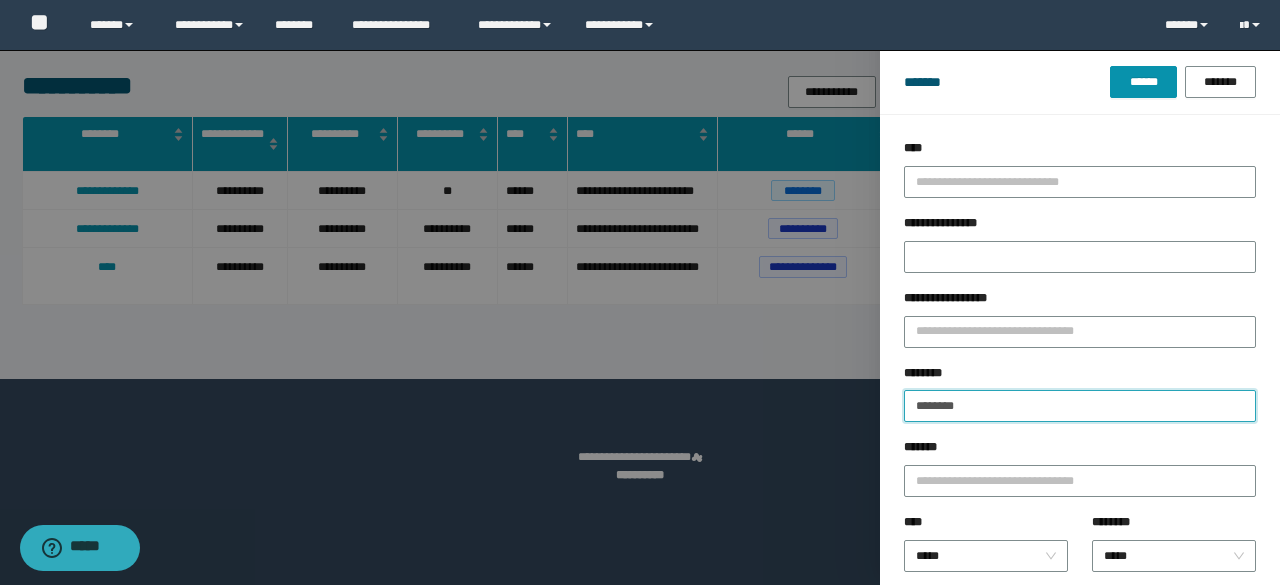 drag, startPoint x: 931, startPoint y: 404, endPoint x: 874, endPoint y: 387, distance: 59.48109 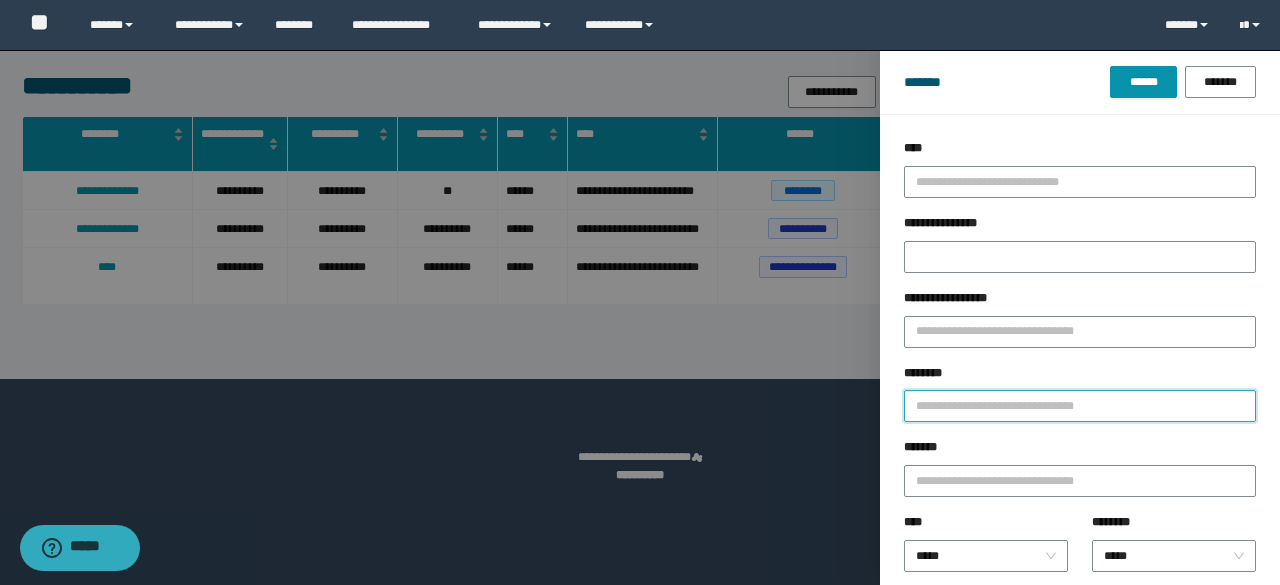 paste on "********" 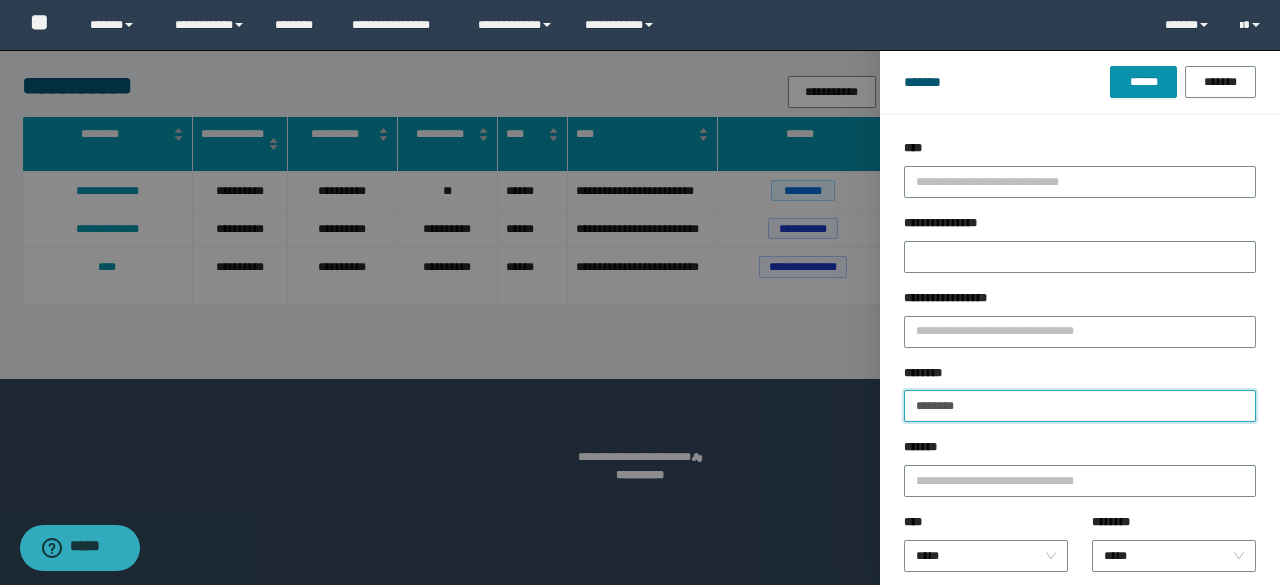 type on "********" 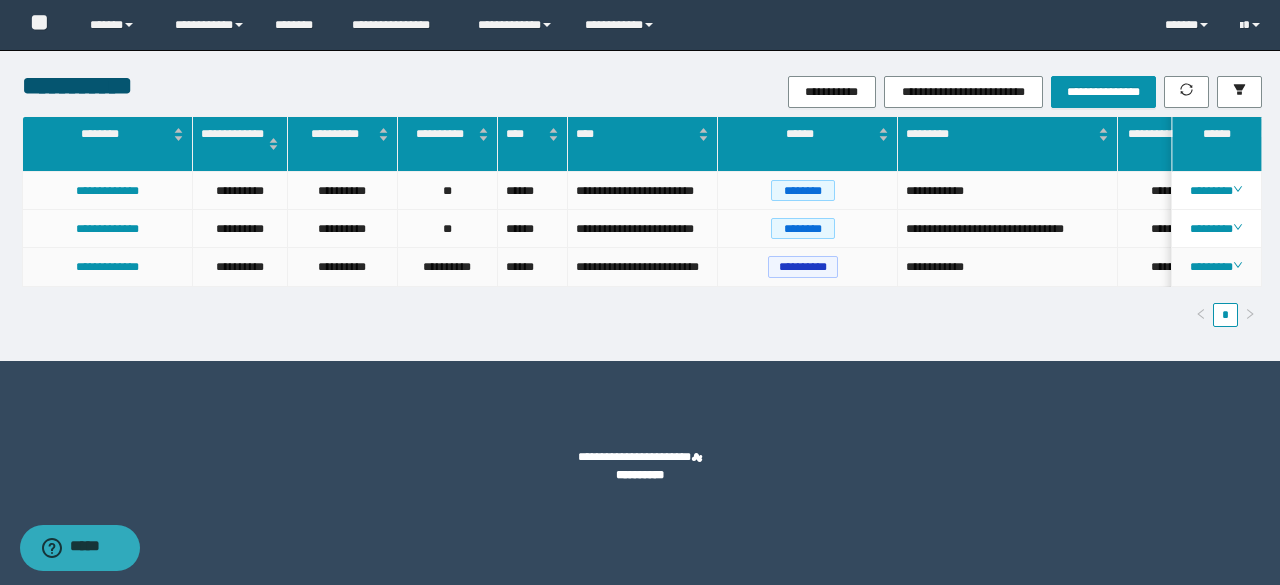 click on "**********" at bounding box center [1008, 267] 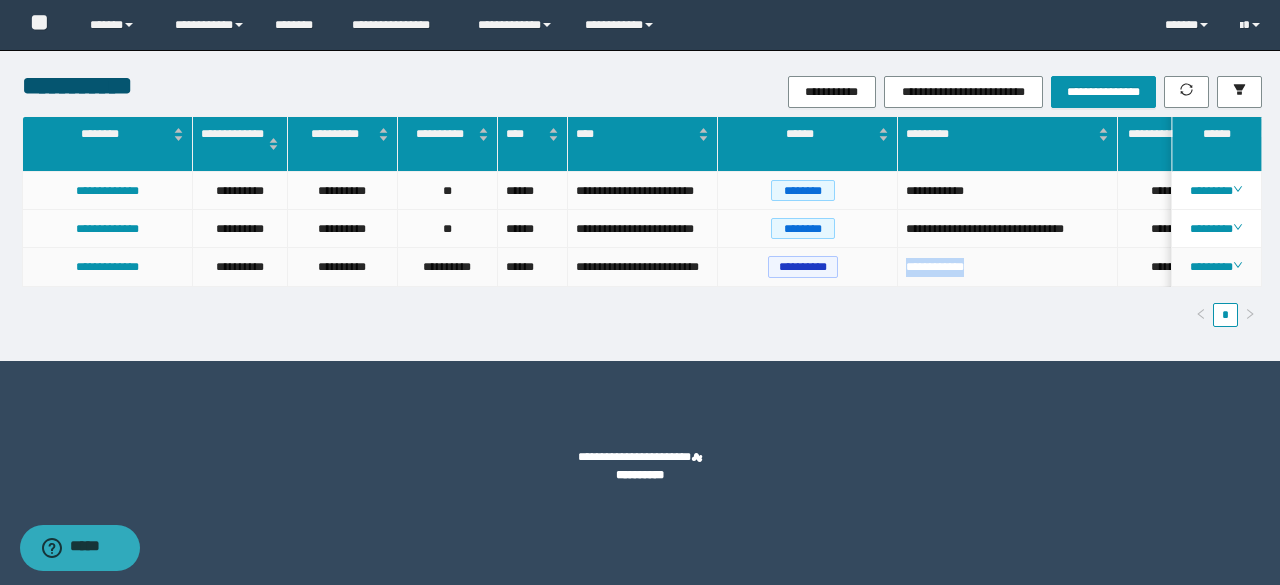 drag, startPoint x: 993, startPoint y: 307, endPoint x: 916, endPoint y: 301, distance: 77.23341 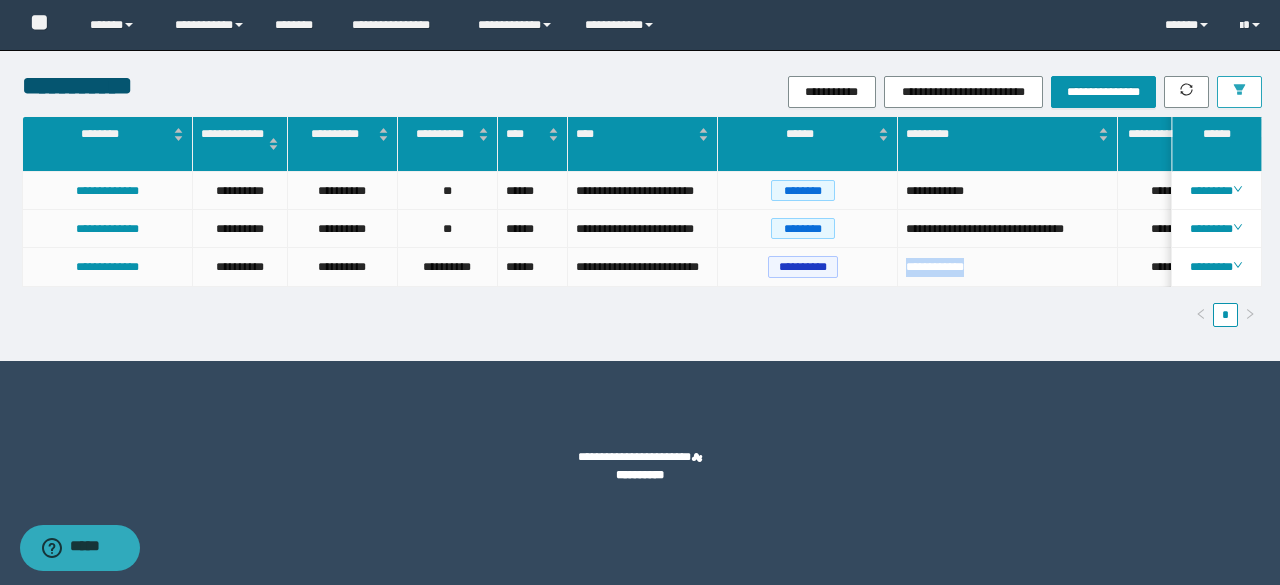 click at bounding box center (1239, 92) 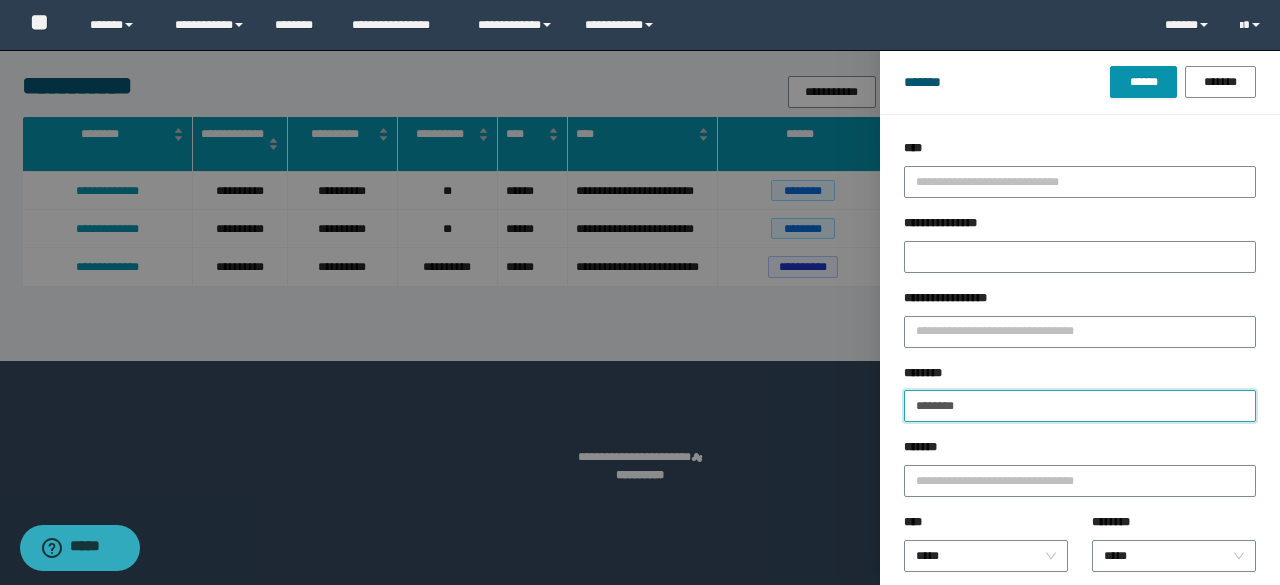 drag, startPoint x: 1008, startPoint y: 394, endPoint x: 930, endPoint y: 418, distance: 81.608826 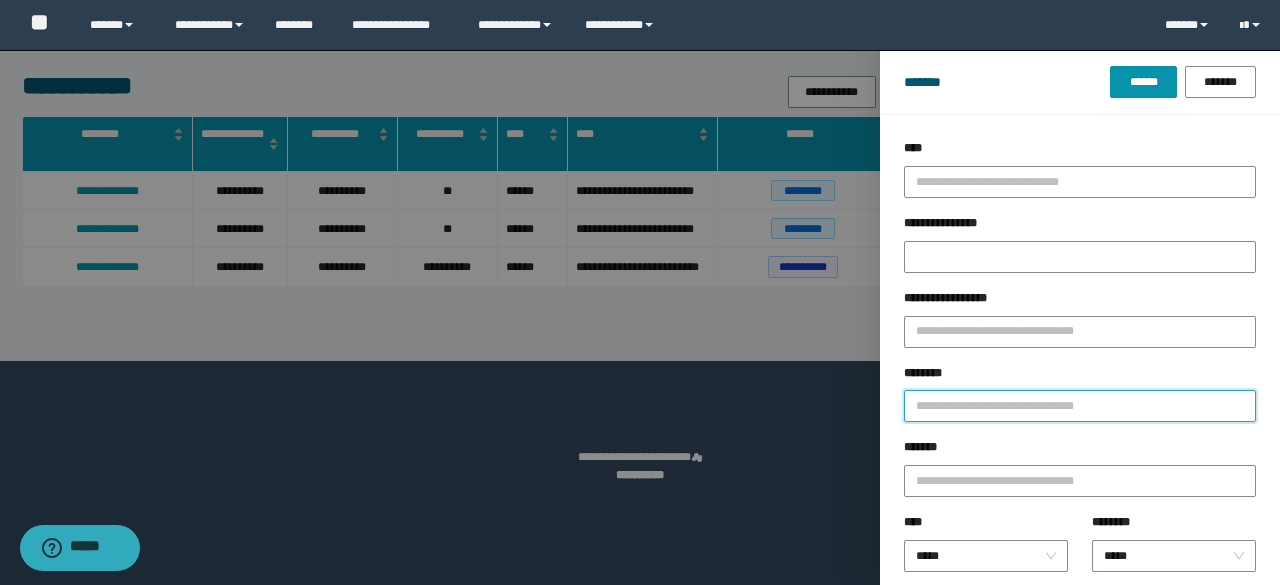 paste on "********" 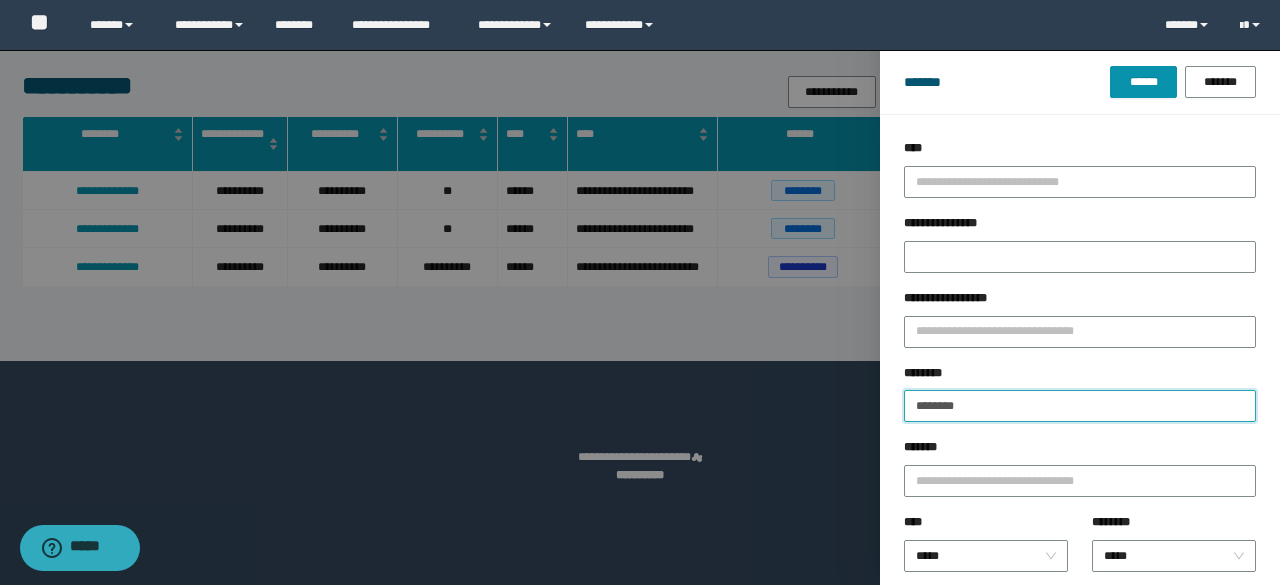 type on "********" 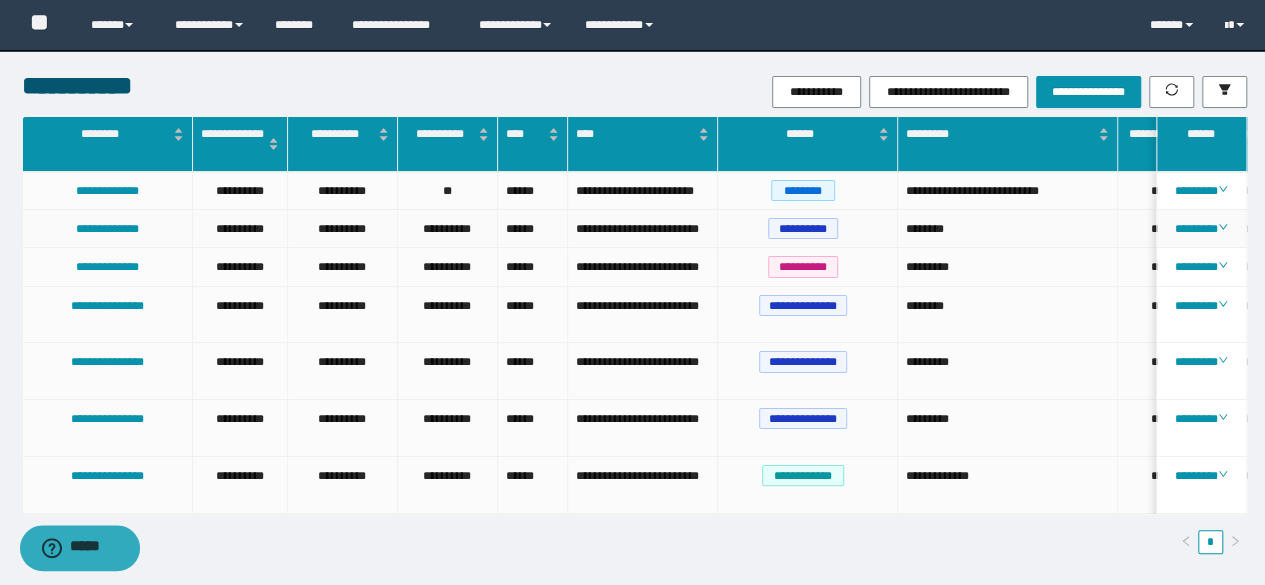 click on "********" at bounding box center [1008, 229] 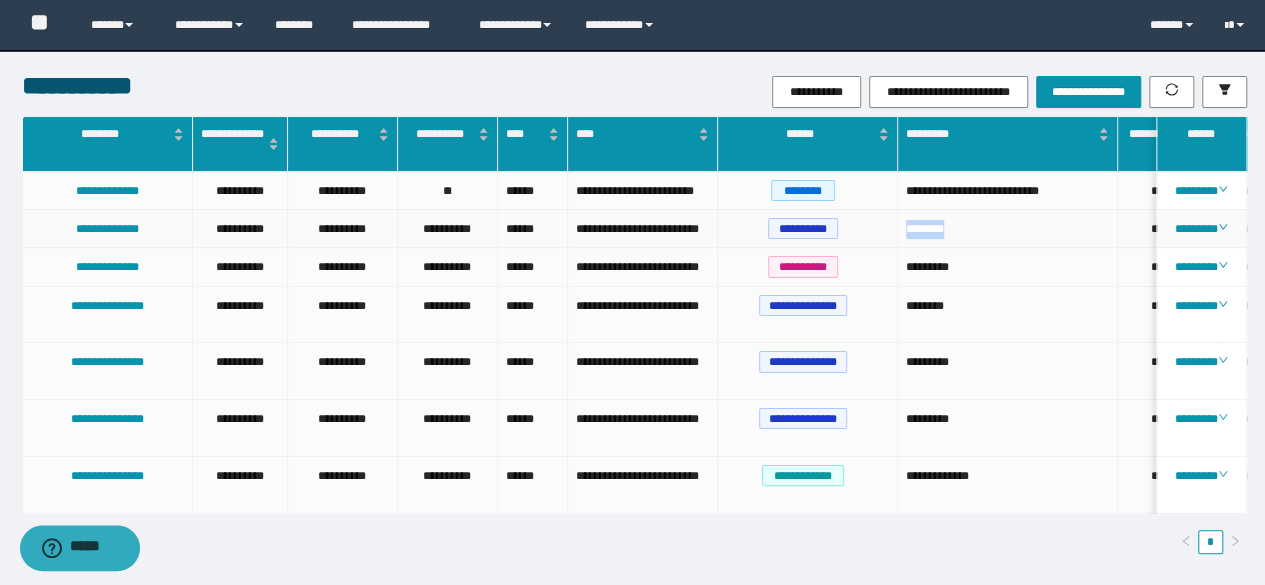 drag, startPoint x: 974, startPoint y: 227, endPoint x: 938, endPoint y: 233, distance: 36.496574 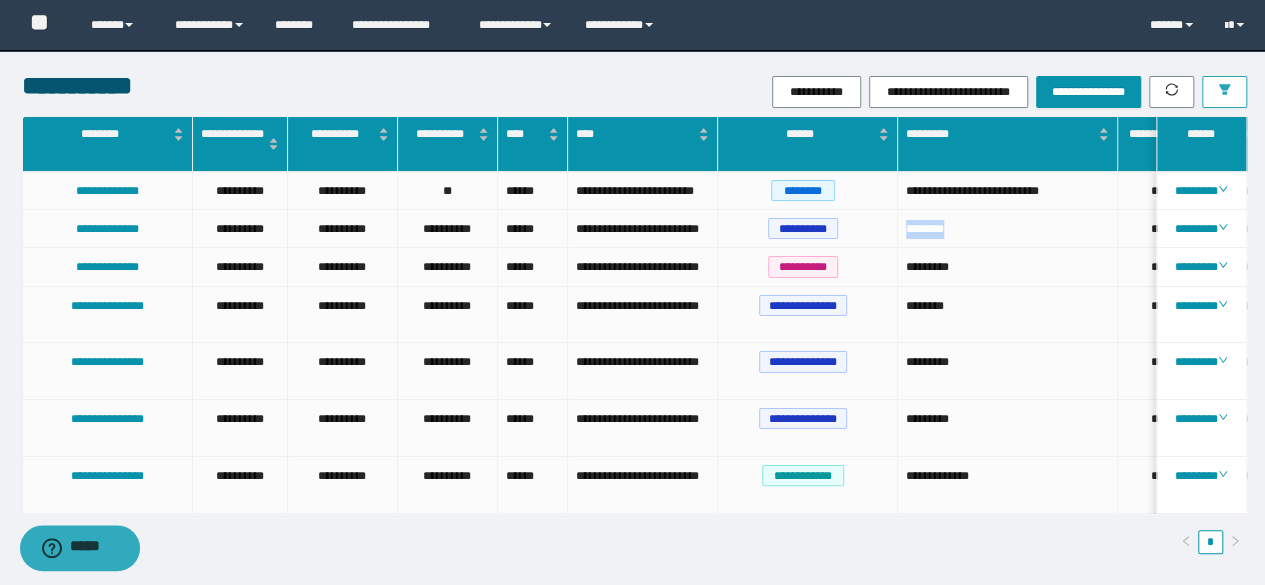 click 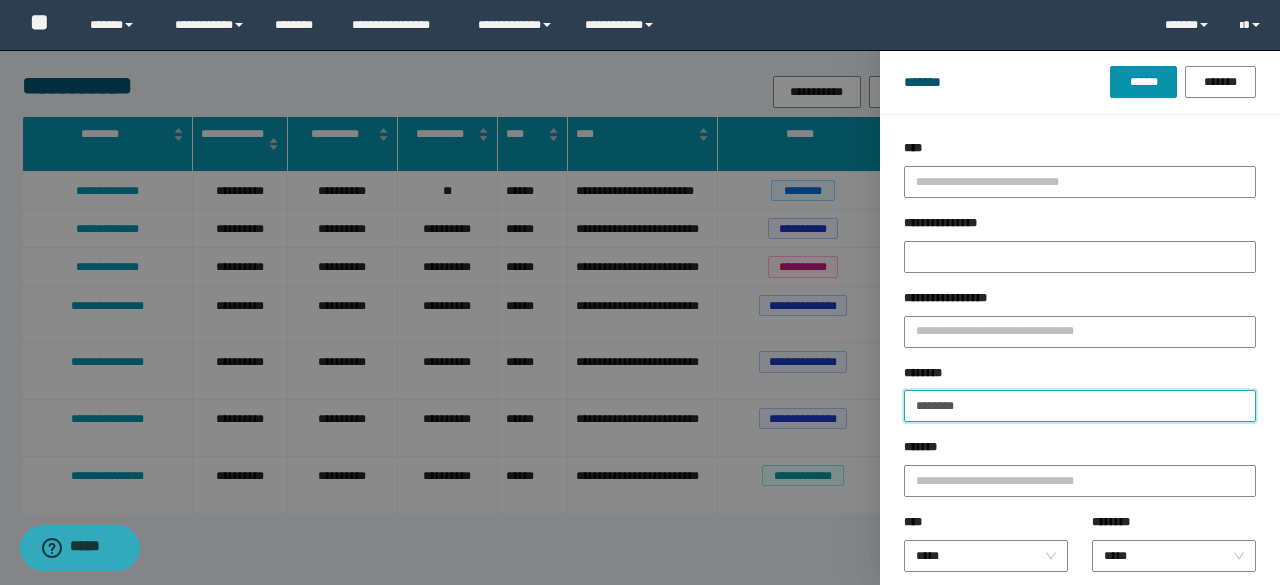 drag, startPoint x: 988, startPoint y: 416, endPoint x: 880, endPoint y: 394, distance: 110.217964 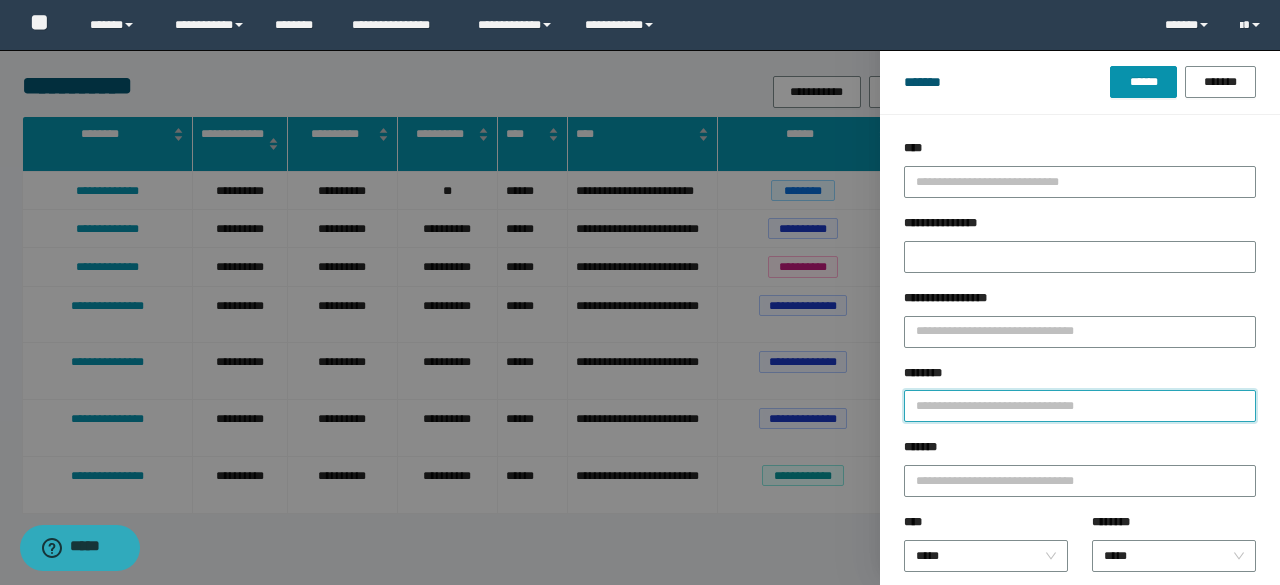paste on "********" 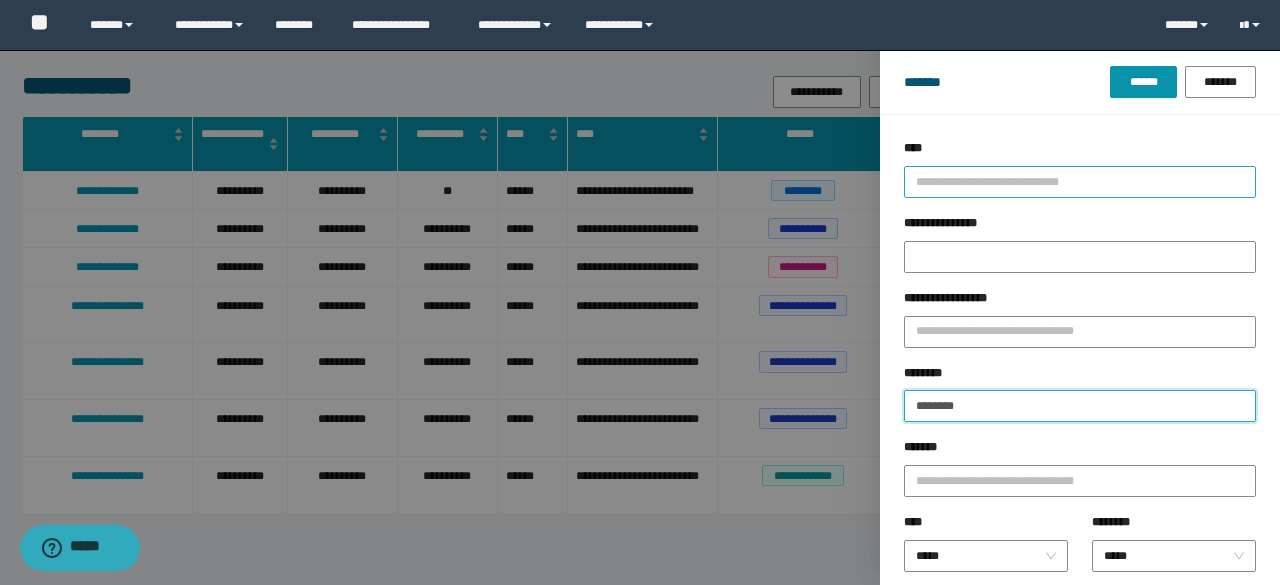 type on "********" 